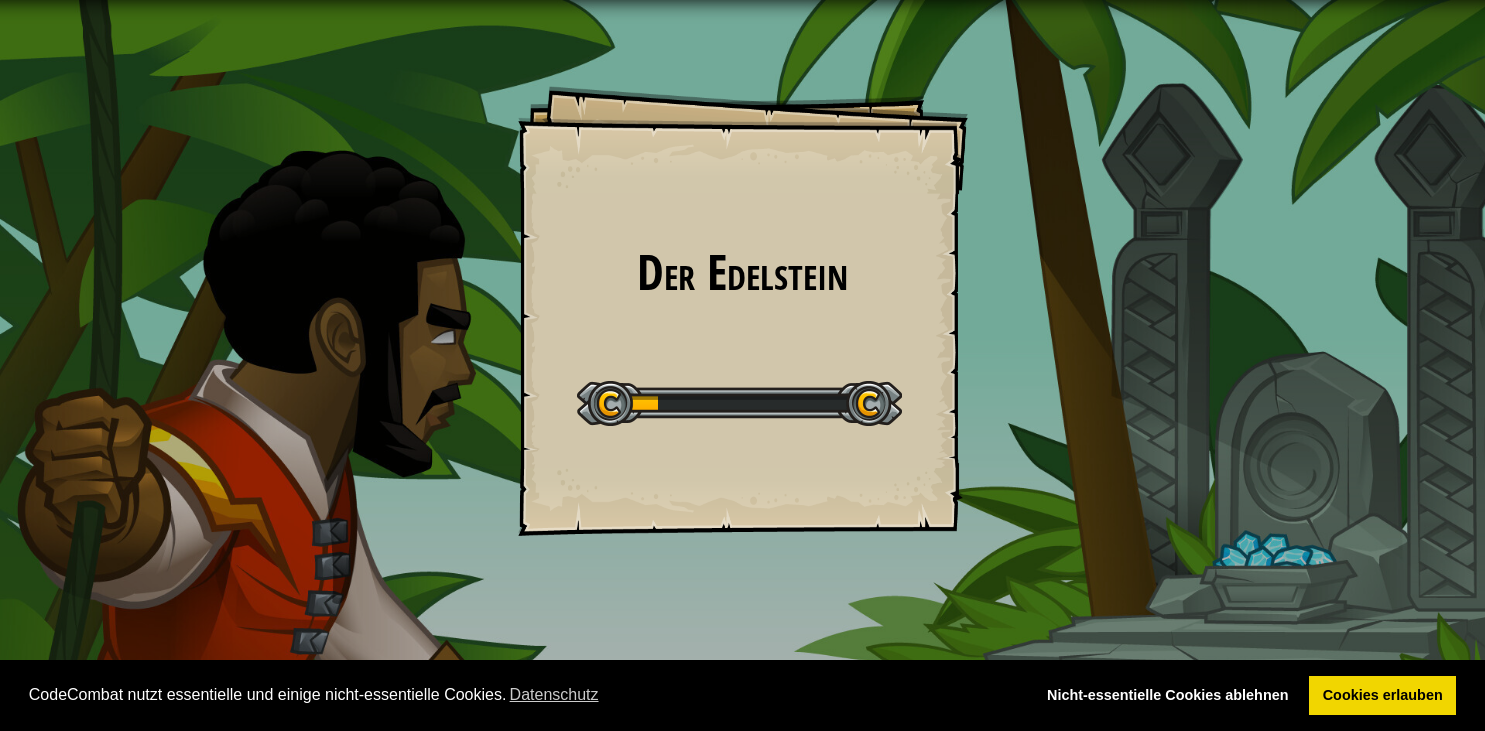 scroll, scrollTop: 0, scrollLeft: 0, axis: both 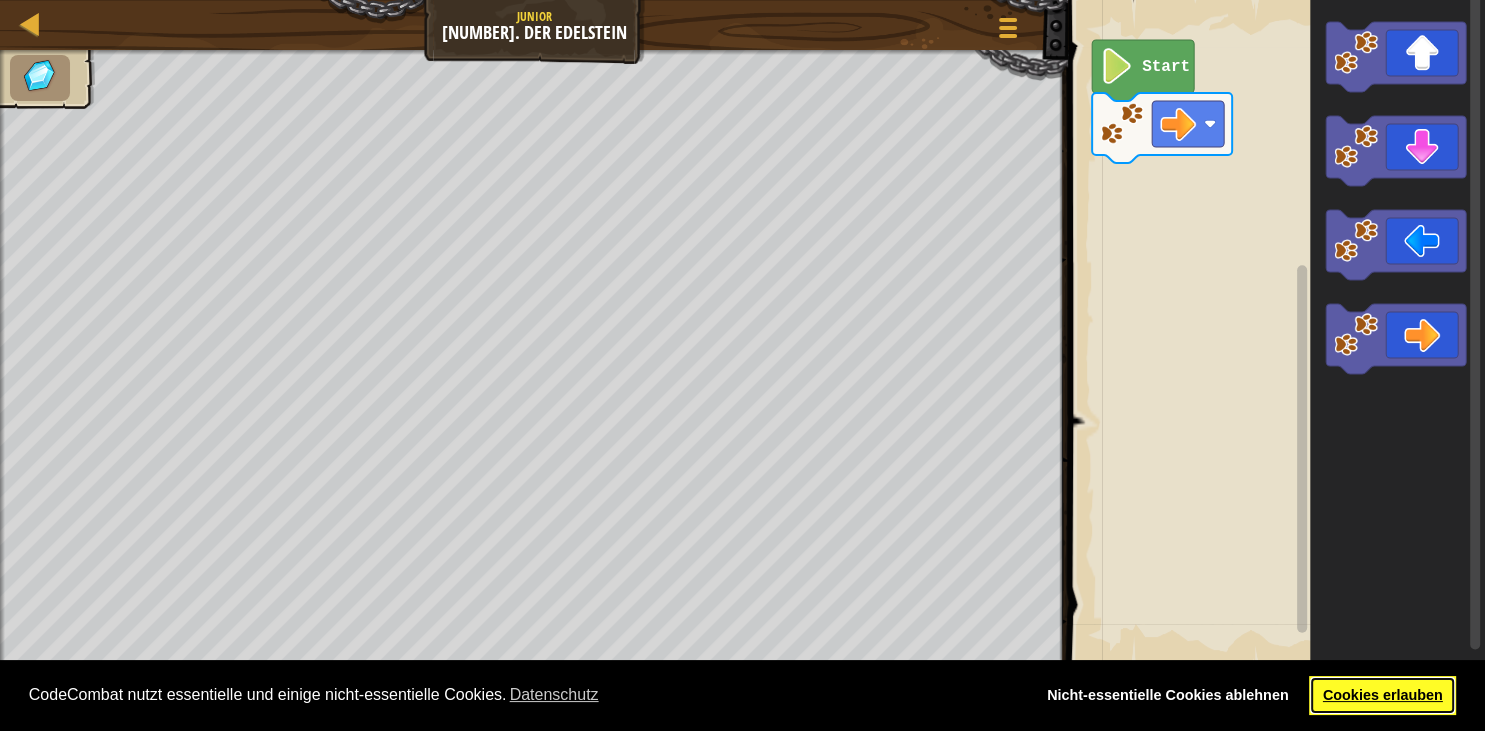 click on "Cookies erlauben" at bounding box center (1382, 696) 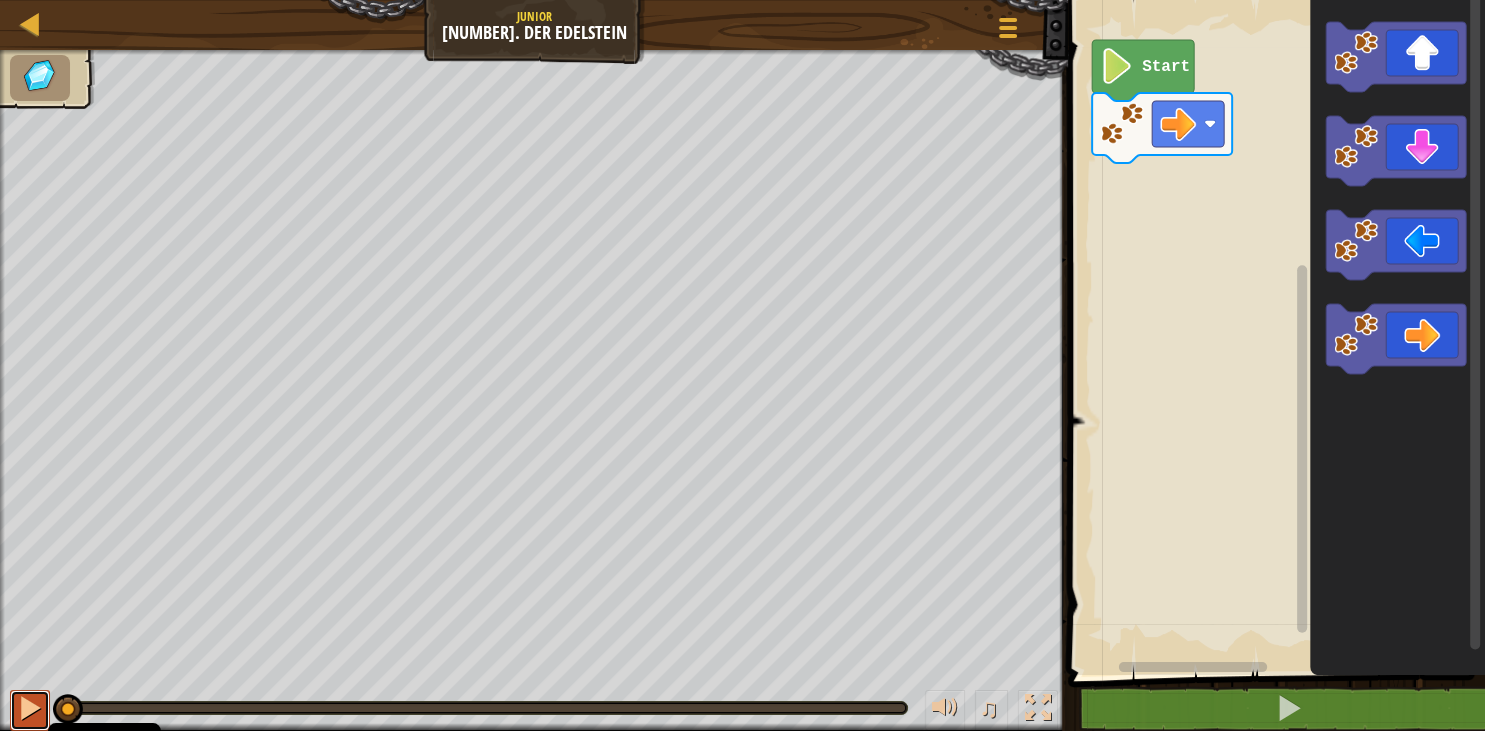 click at bounding box center [30, 708] 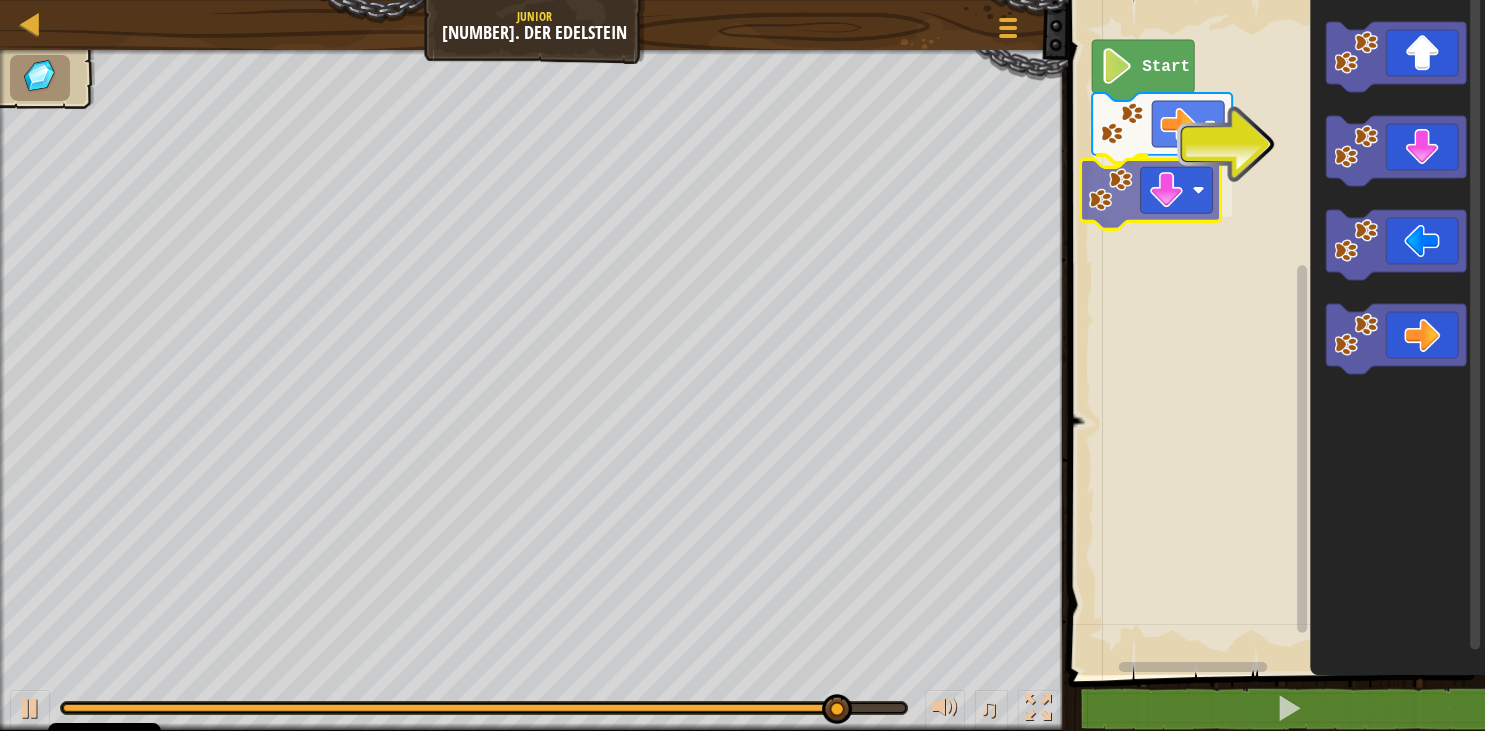 click on "Start" at bounding box center (1273, 332) 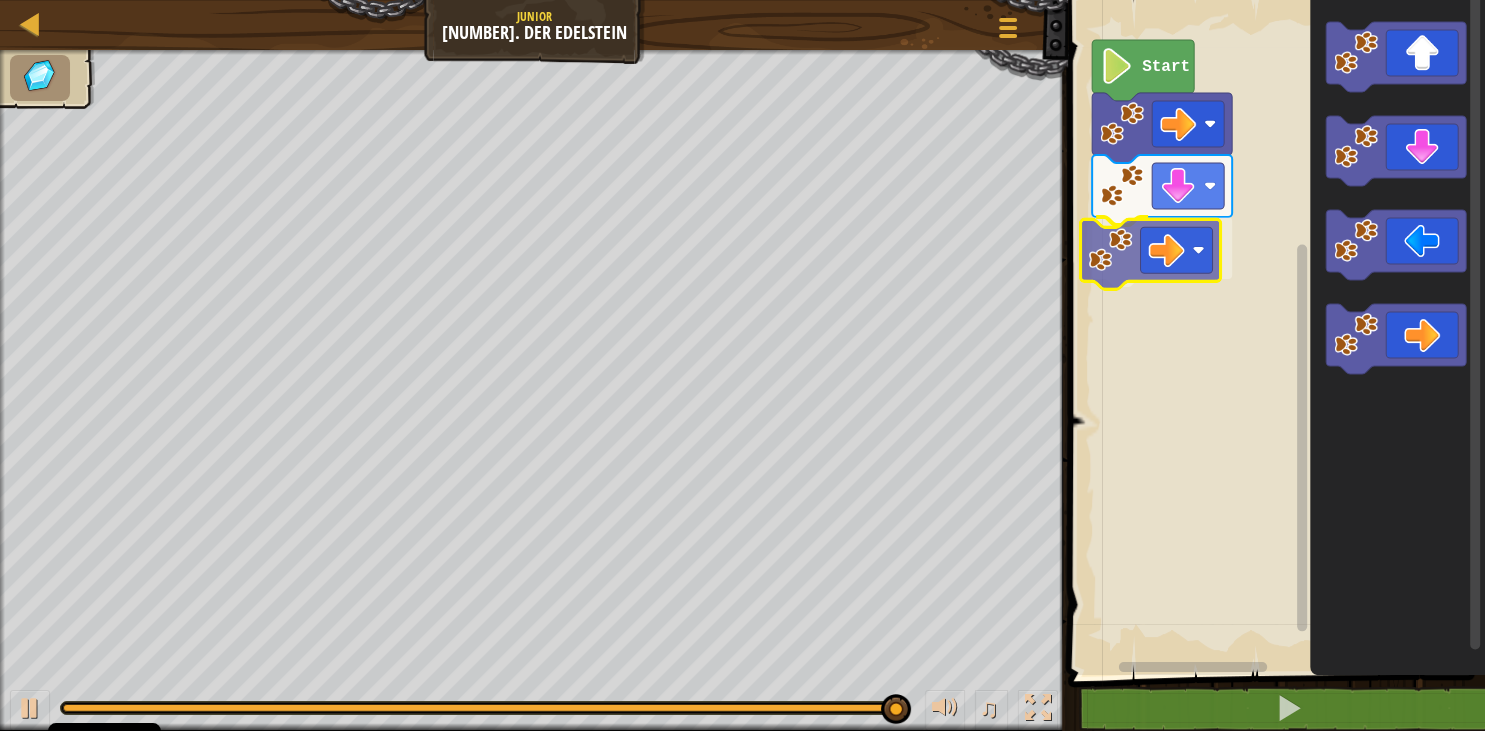 click on "Start" at bounding box center (1273, 332) 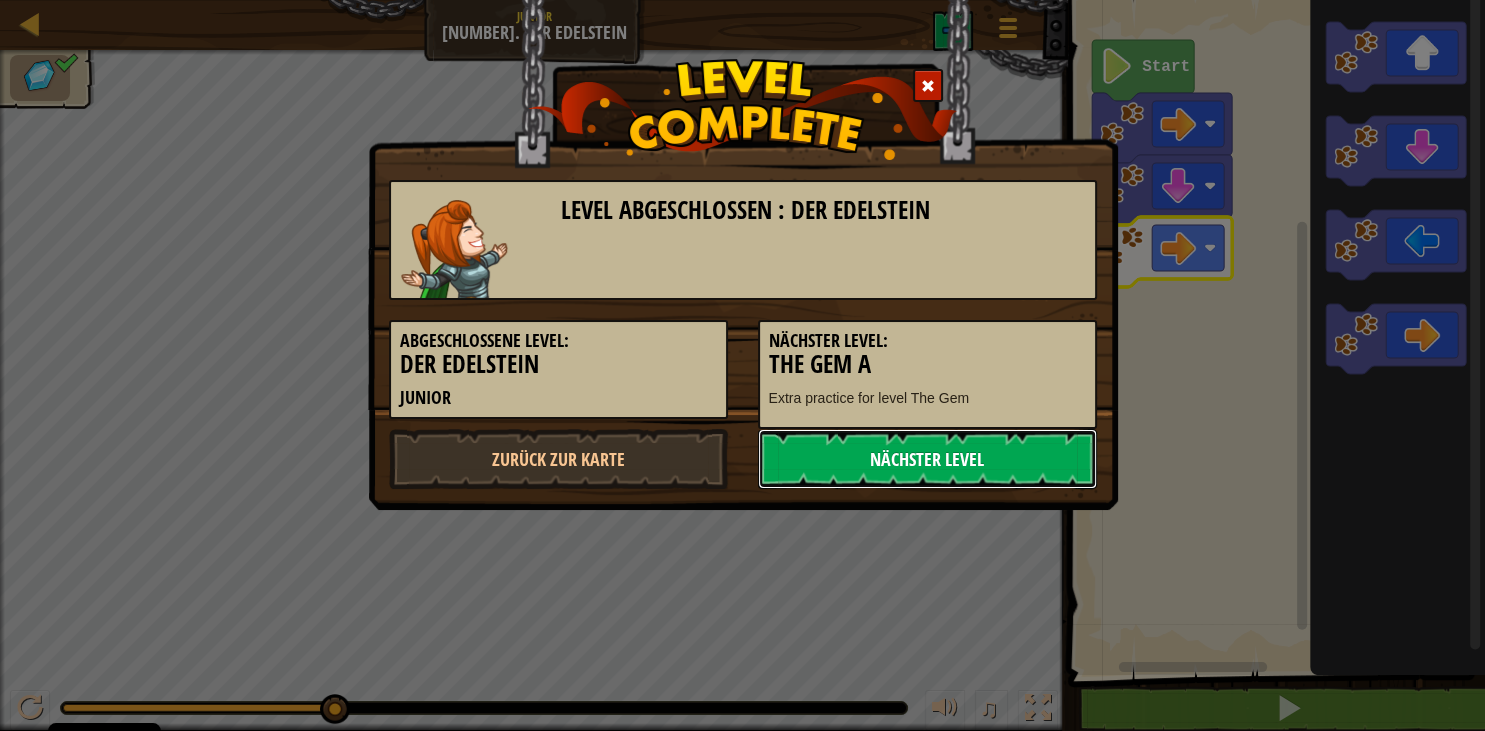 click on "Nächster Level" at bounding box center [927, 459] 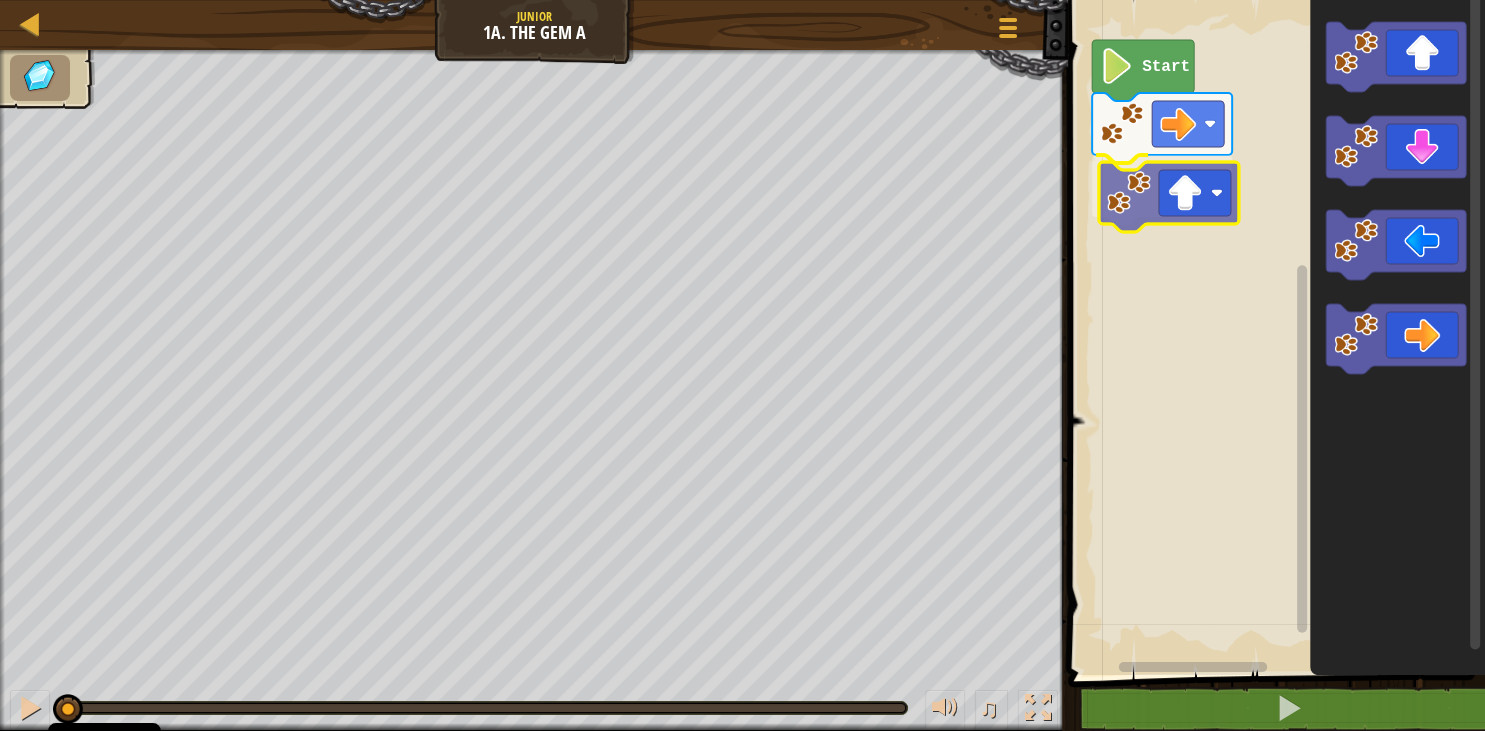 click on "Start" at bounding box center [1273, 332] 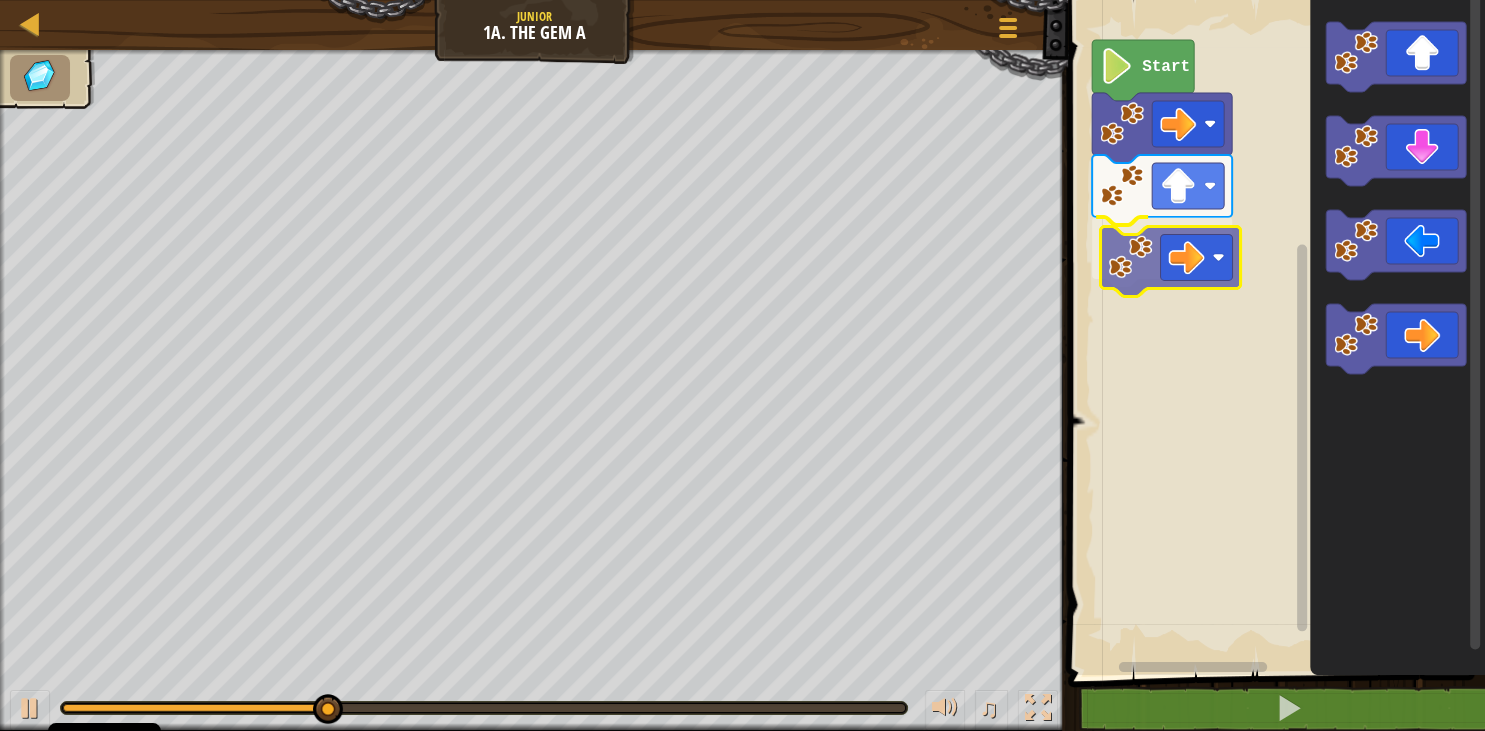 click on "Start" at bounding box center (1273, 332) 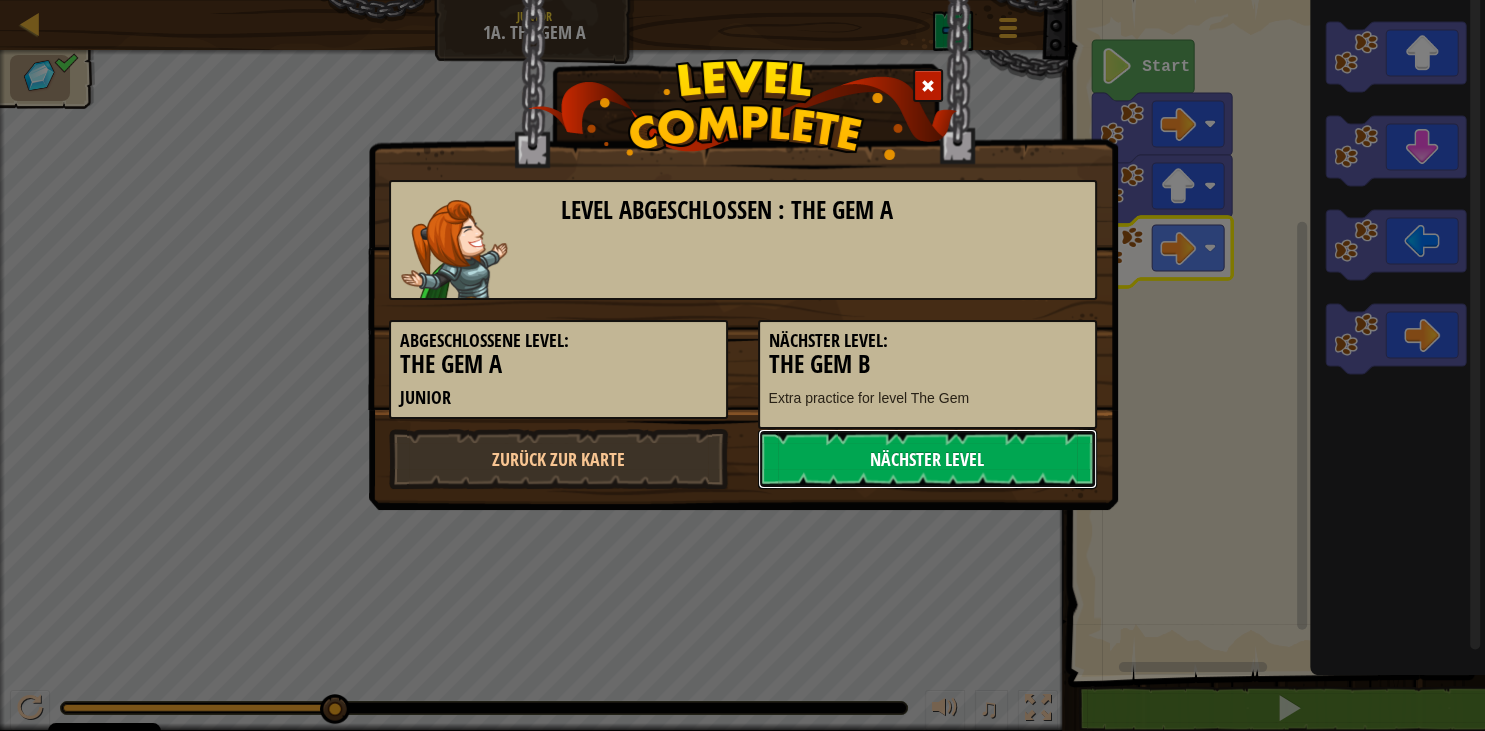 click on "Nächster Level" at bounding box center [927, 459] 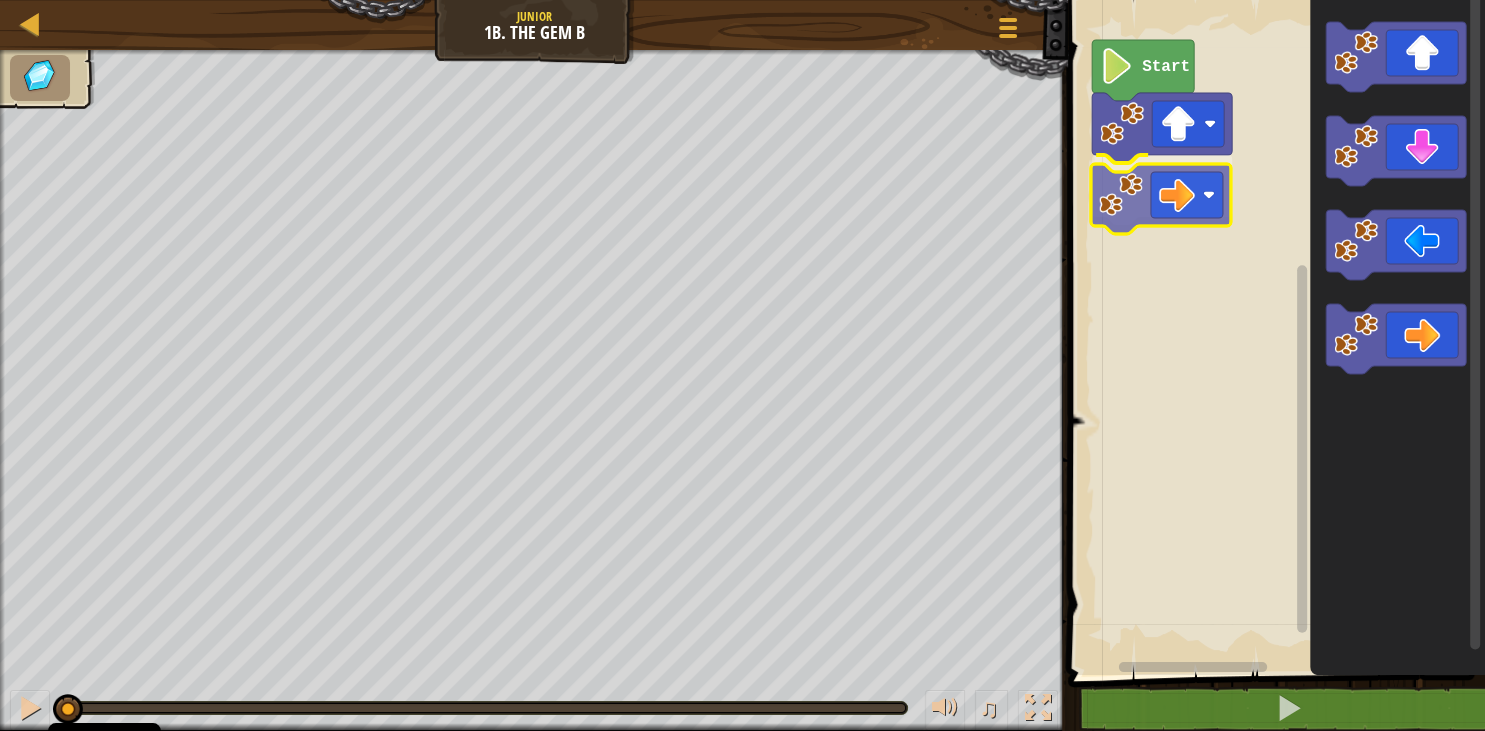 click on "Start" at bounding box center (1273, 332) 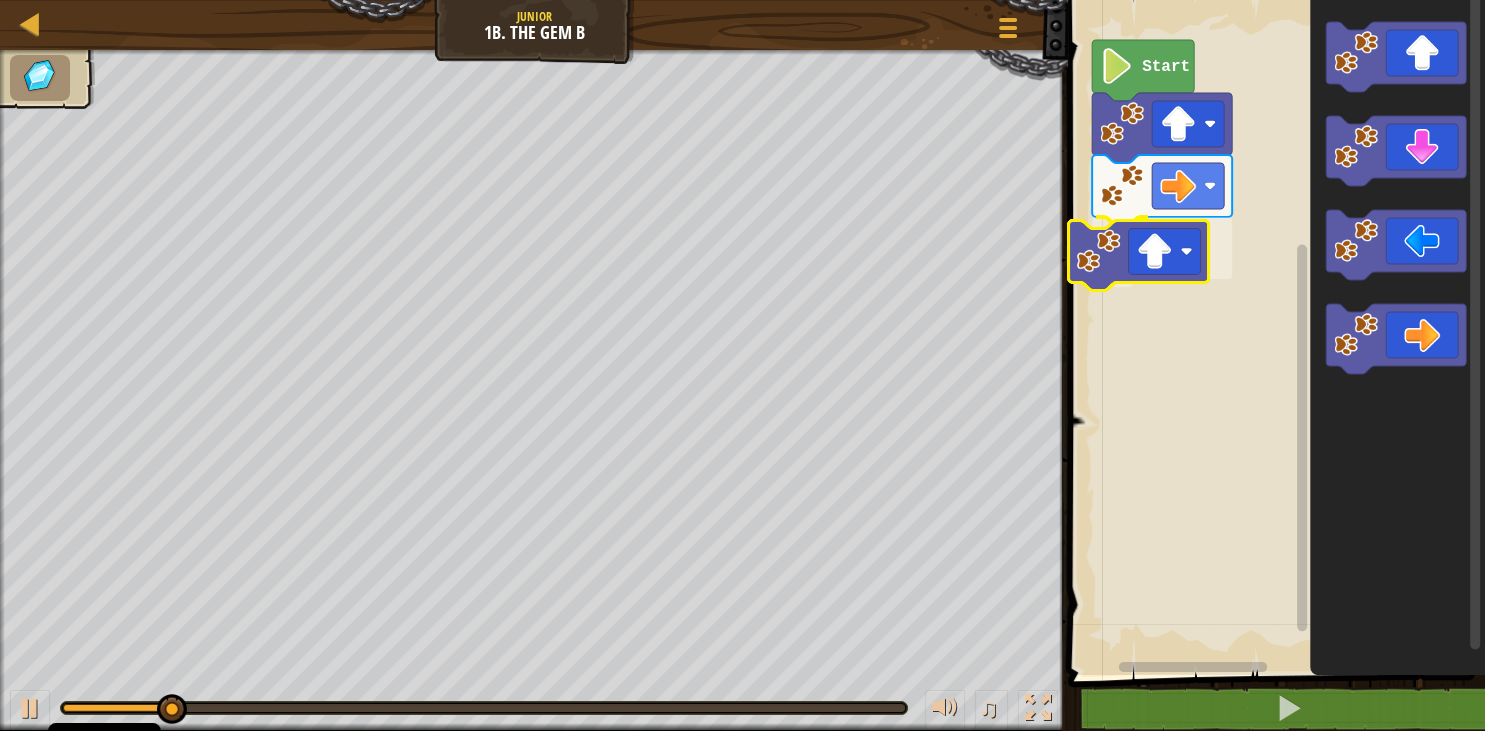 click on "Start" at bounding box center [1273, 332] 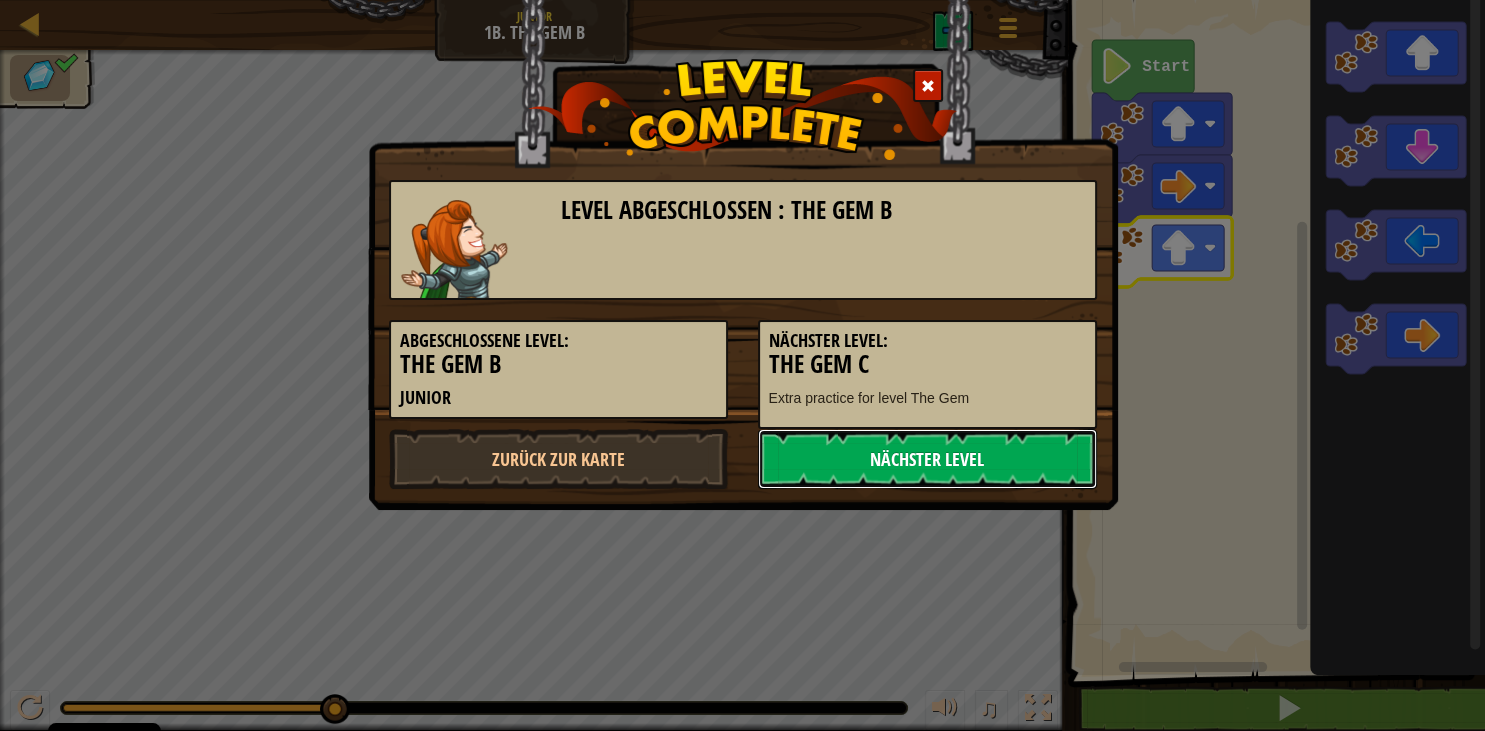click on "Nächster Level" at bounding box center (927, 459) 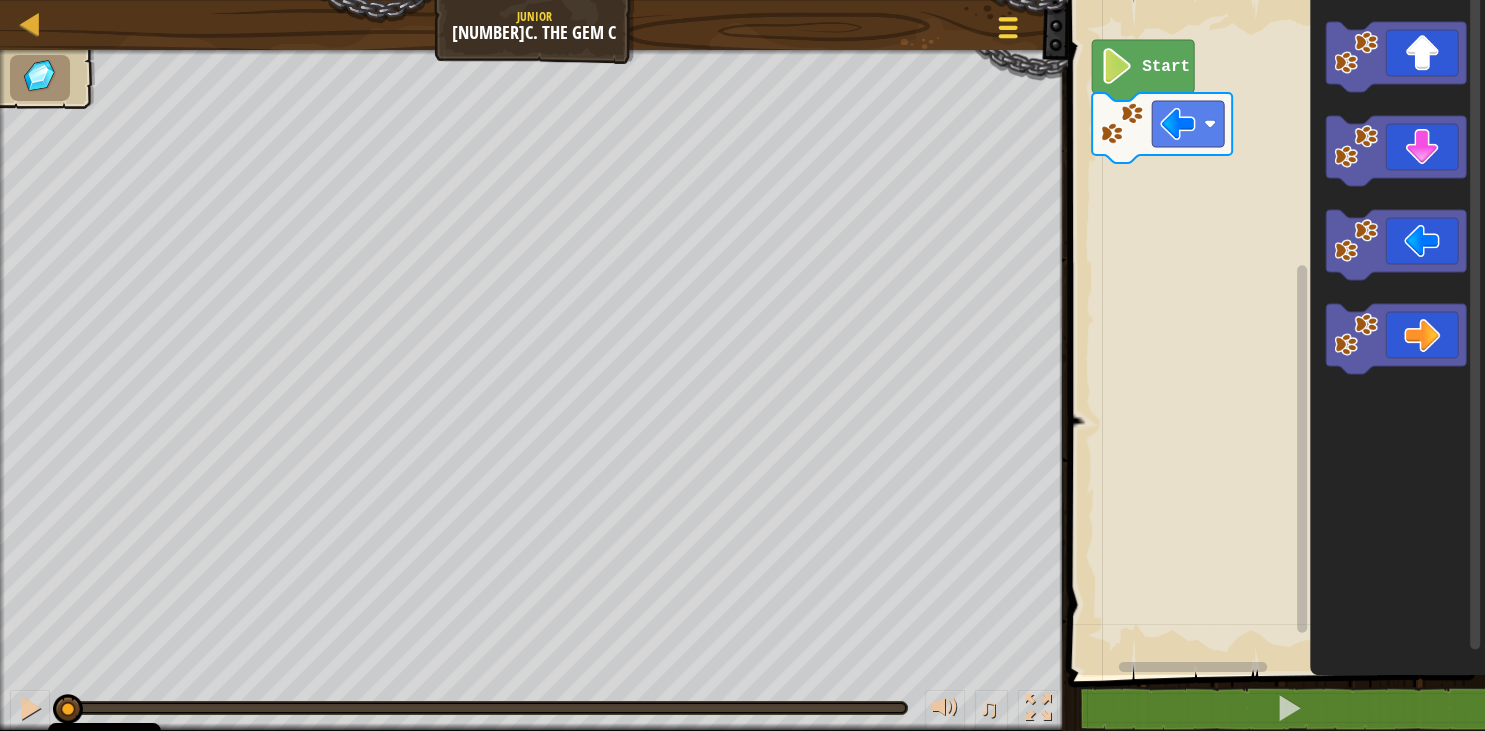 click at bounding box center (1008, 19) 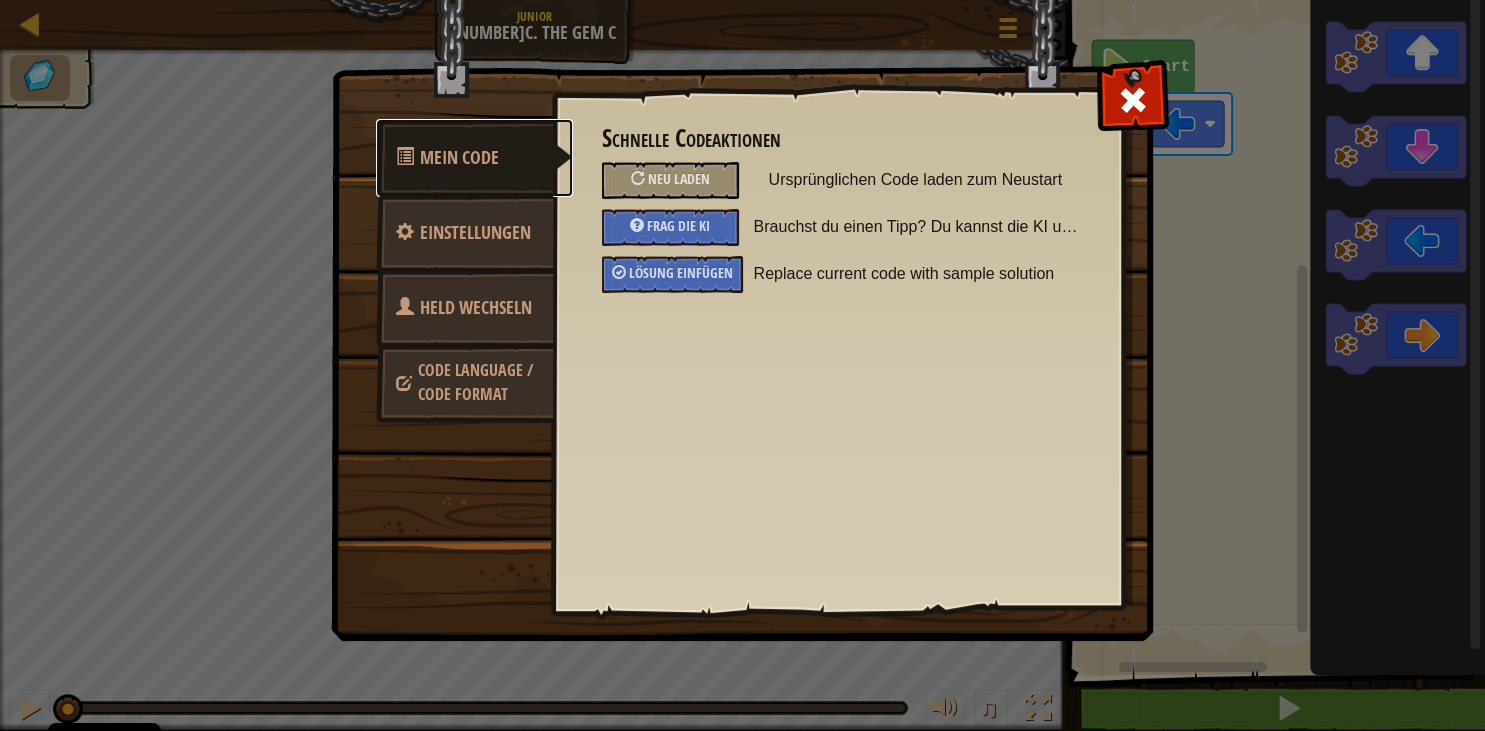 click on "Mein Code" at bounding box center (459, 157) 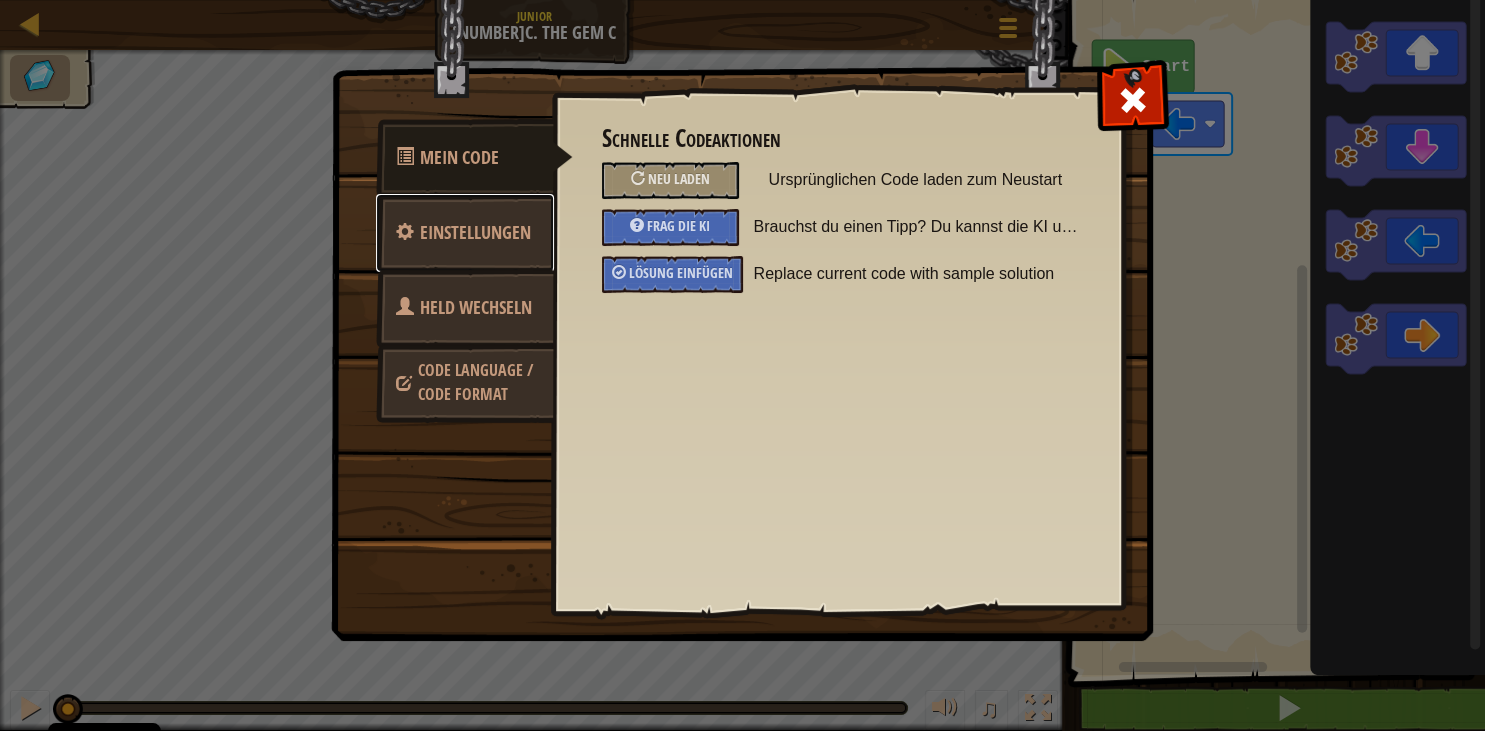 click on "Einstellungen" at bounding box center (465, 233) 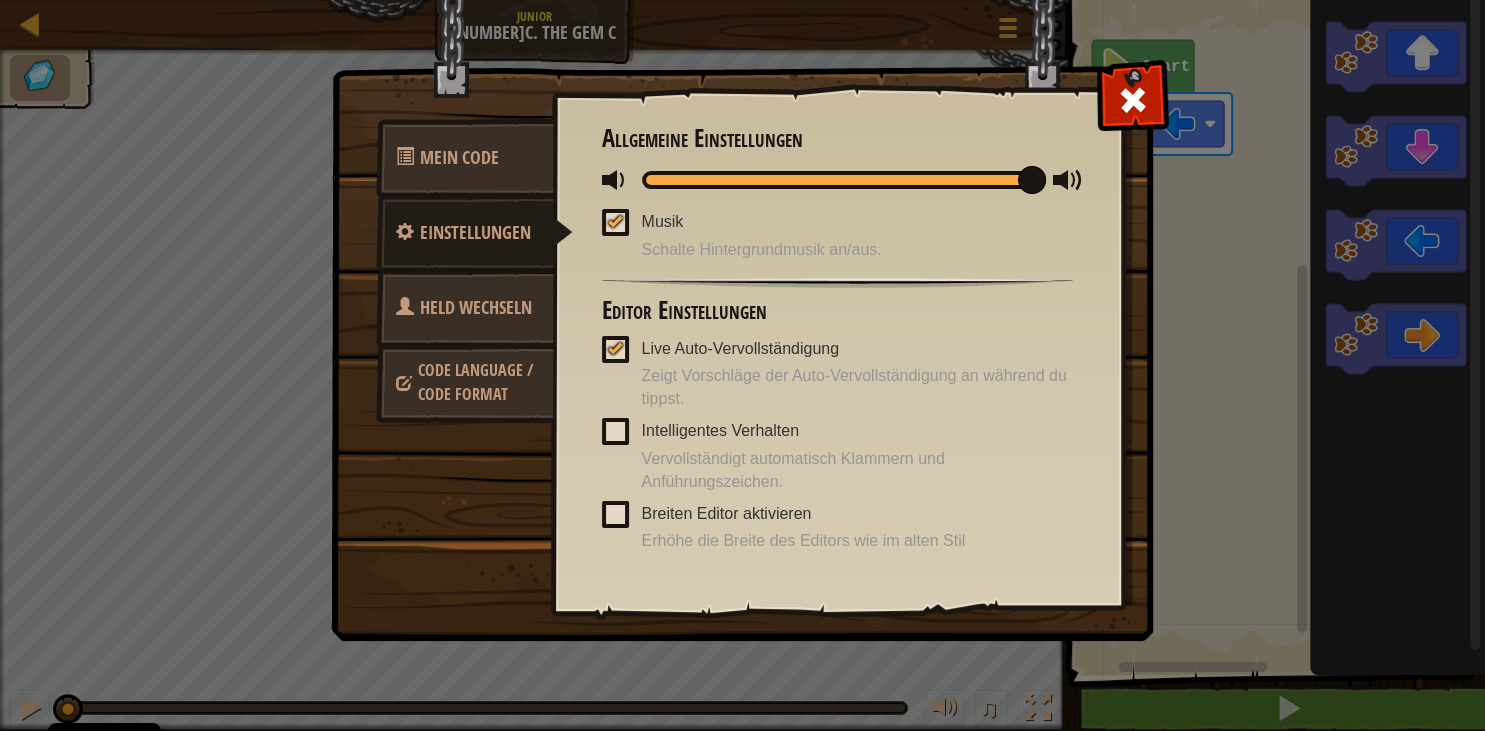 click on "Held wechseln" at bounding box center [465, 308] 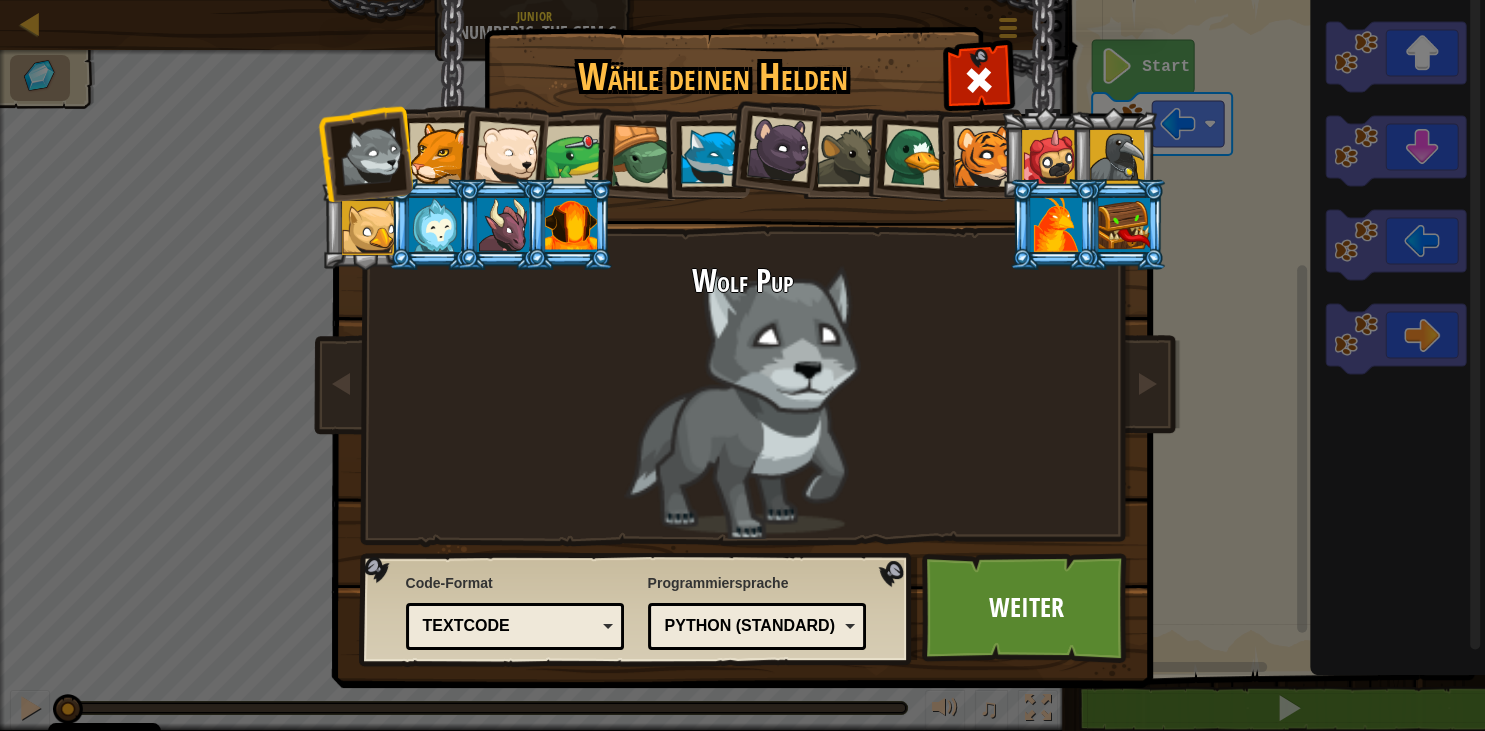 type 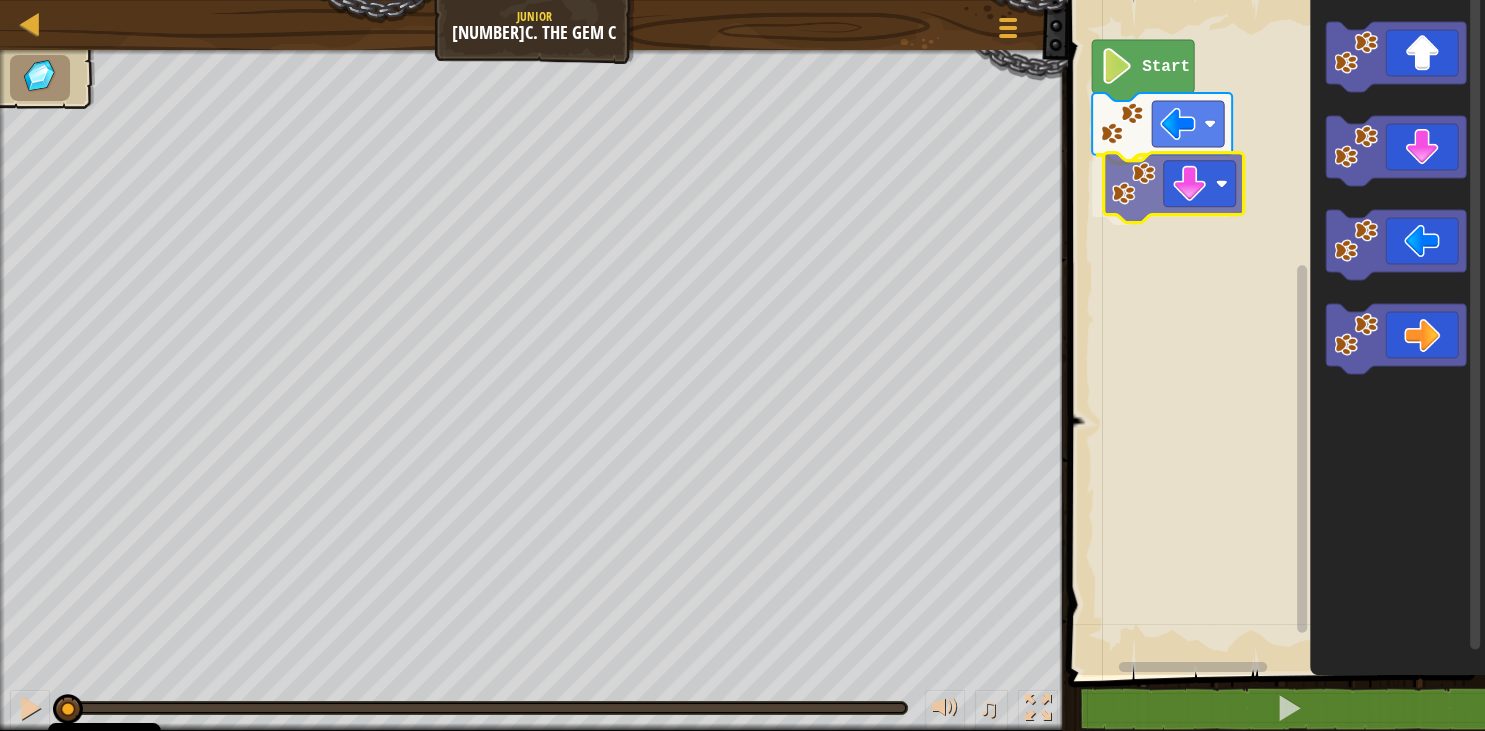 click on "Start" at bounding box center (1273, 332) 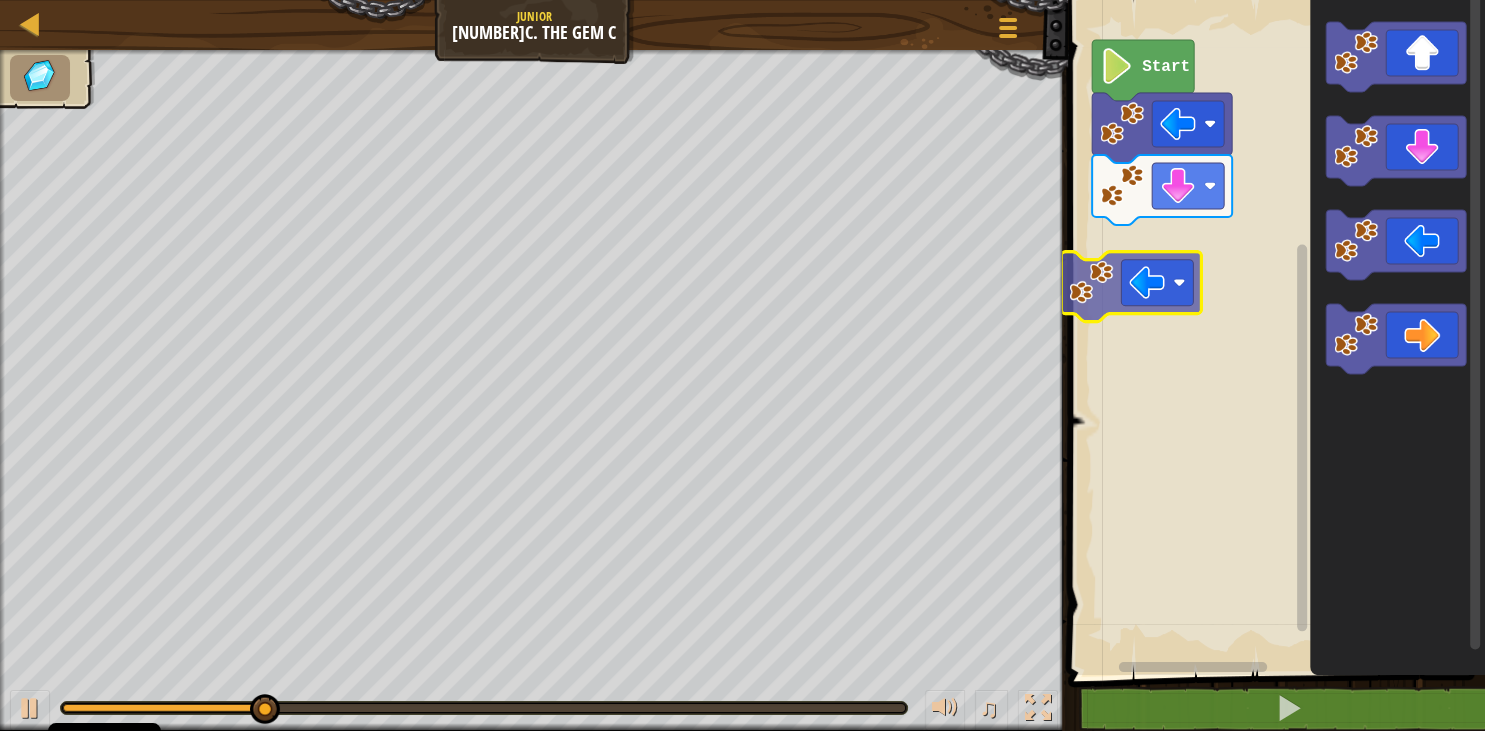 click on "Start" at bounding box center (1273, 332) 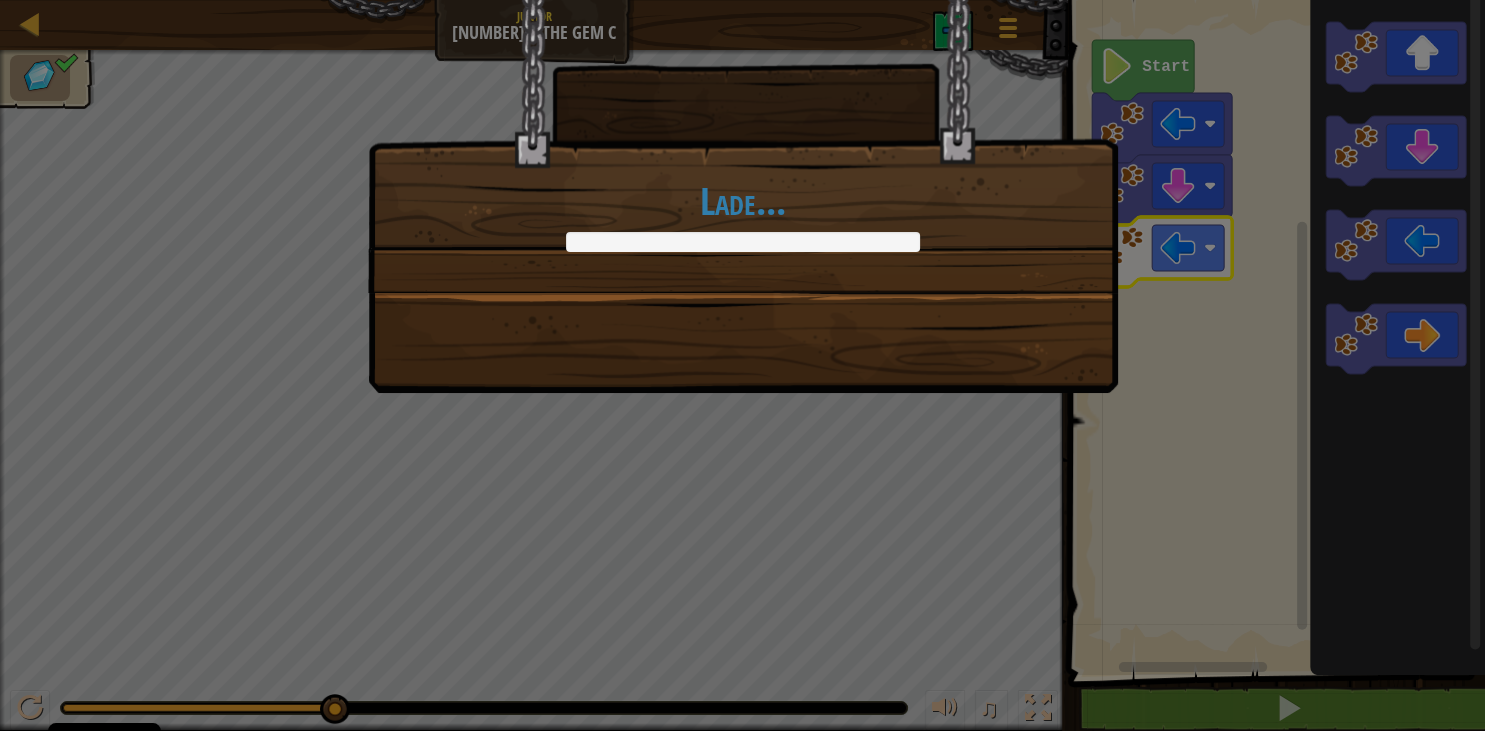 click on "Lade..." at bounding box center (743, 146) 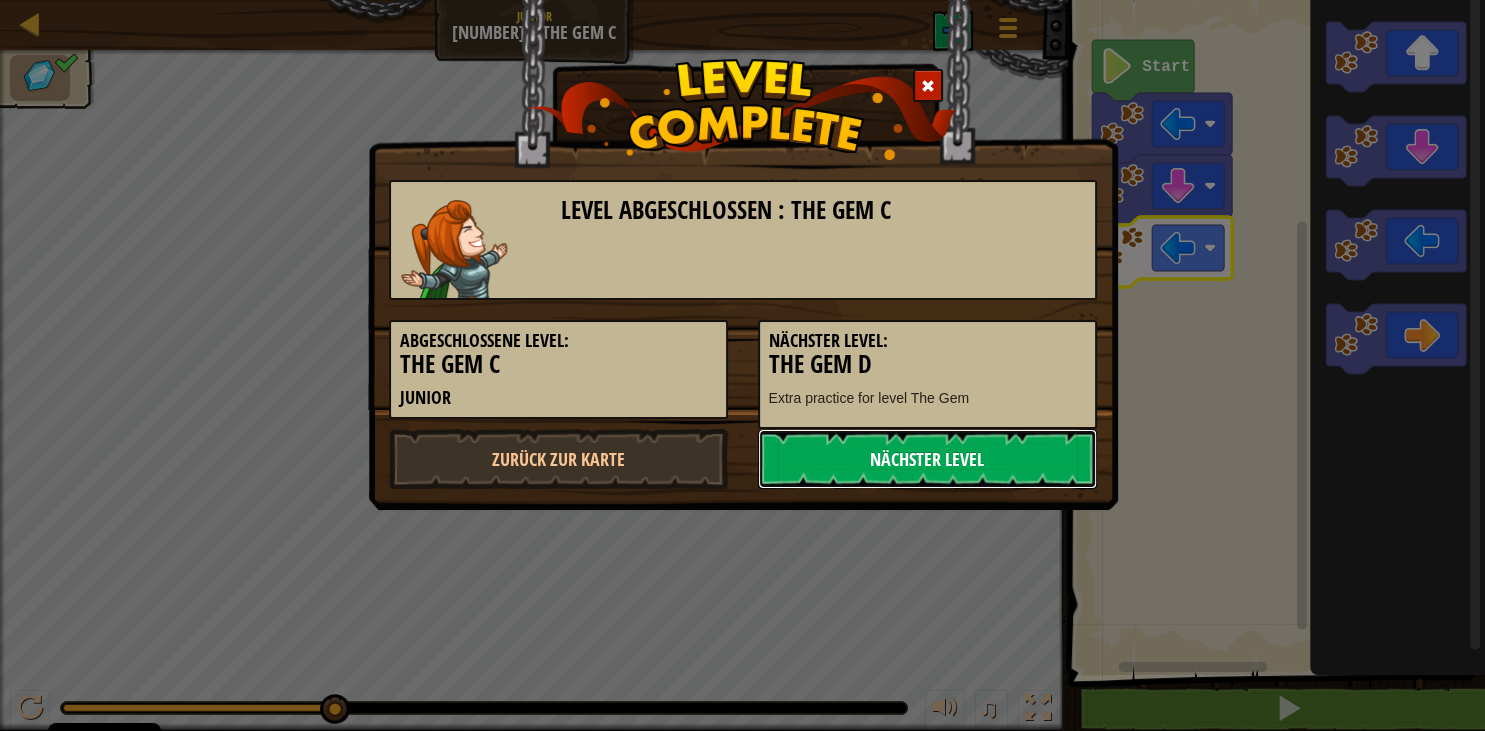 click on "Nächster Level" at bounding box center [927, 459] 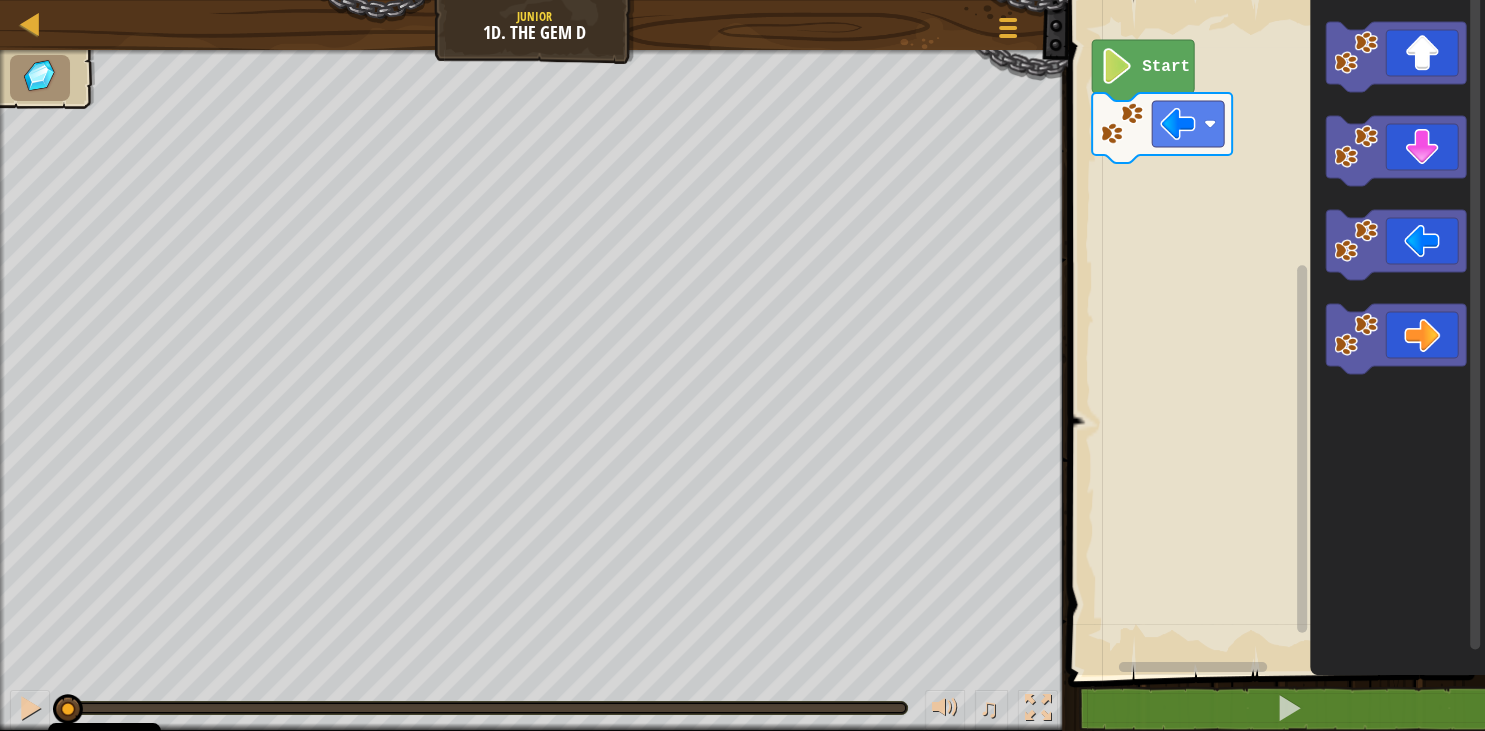 click at bounding box center (40, 76) 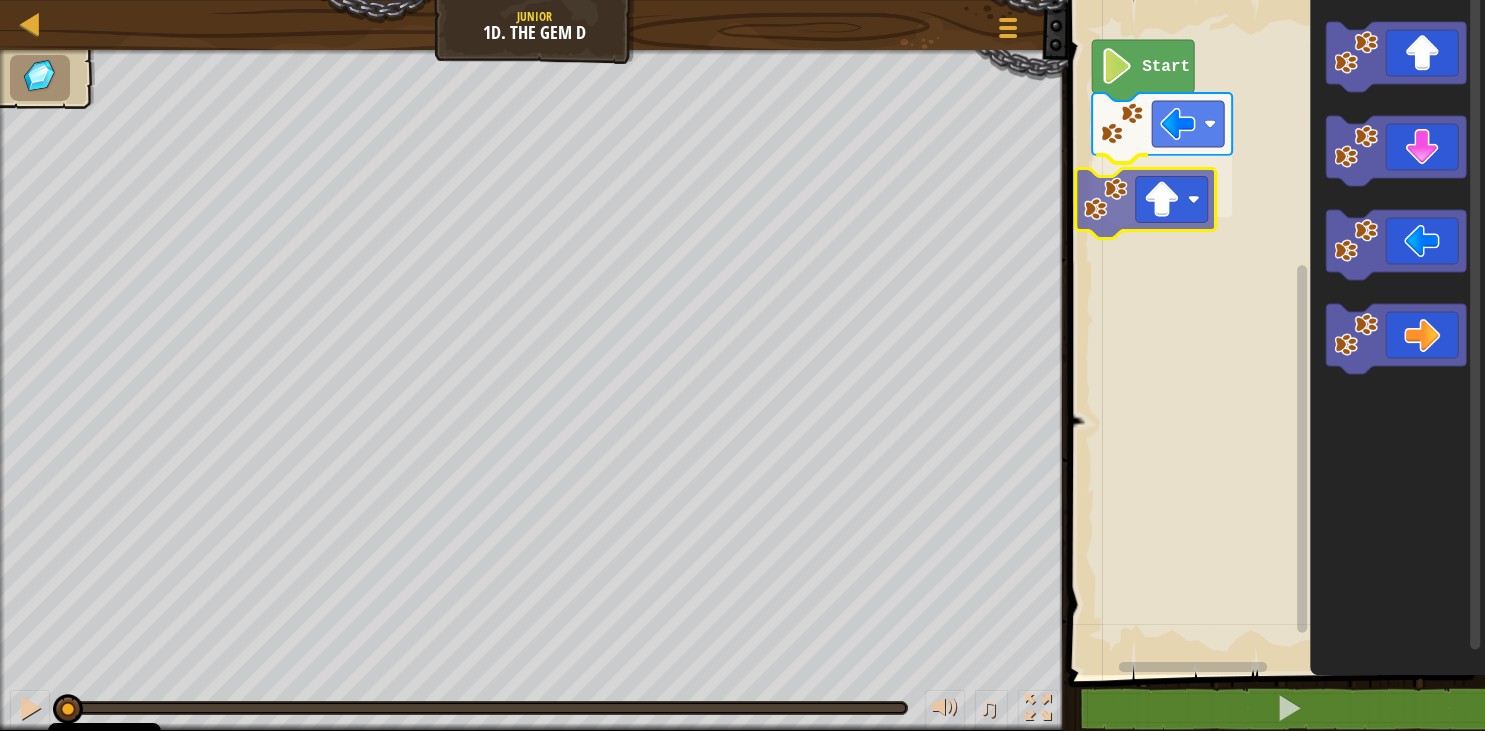 click on "Start" at bounding box center [1273, 332] 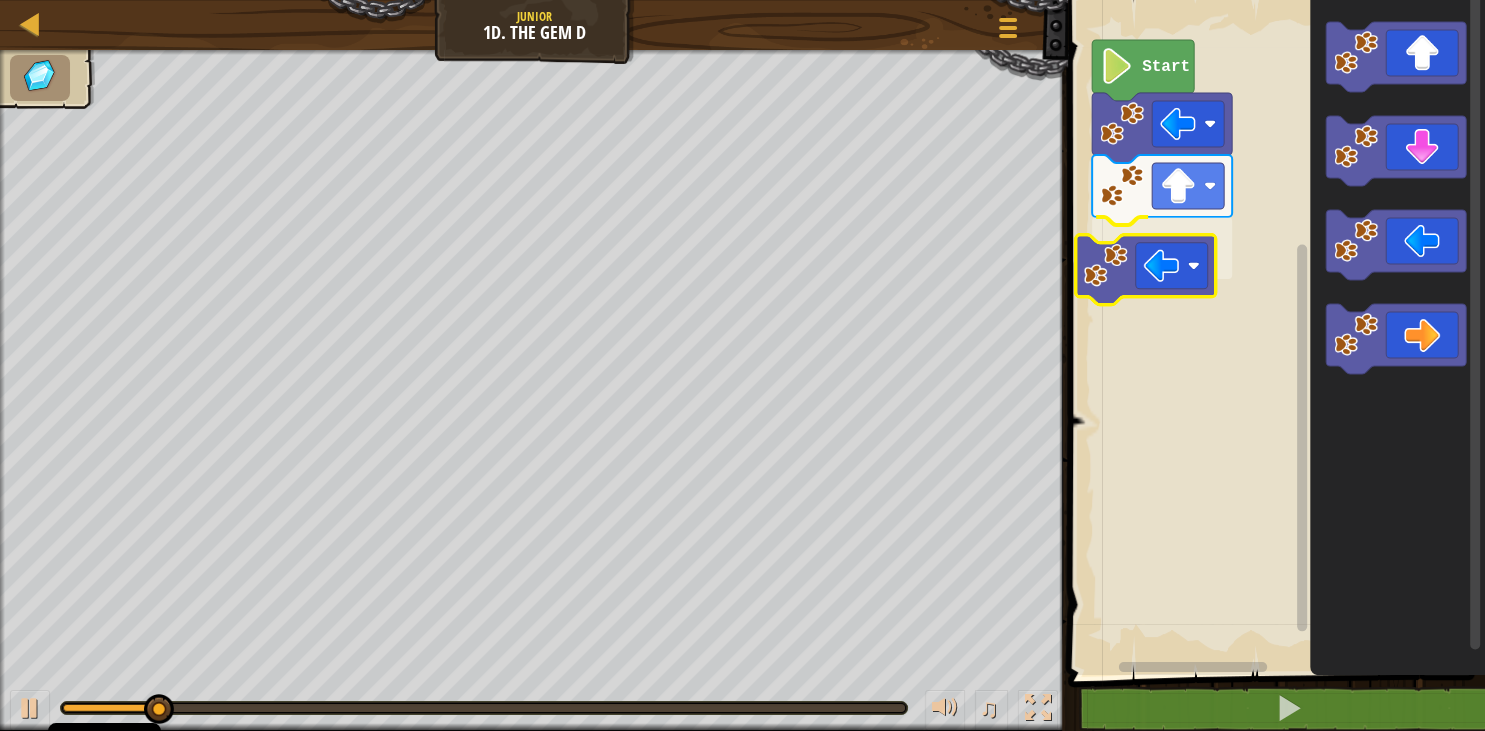click on "Start" at bounding box center [1273, 332] 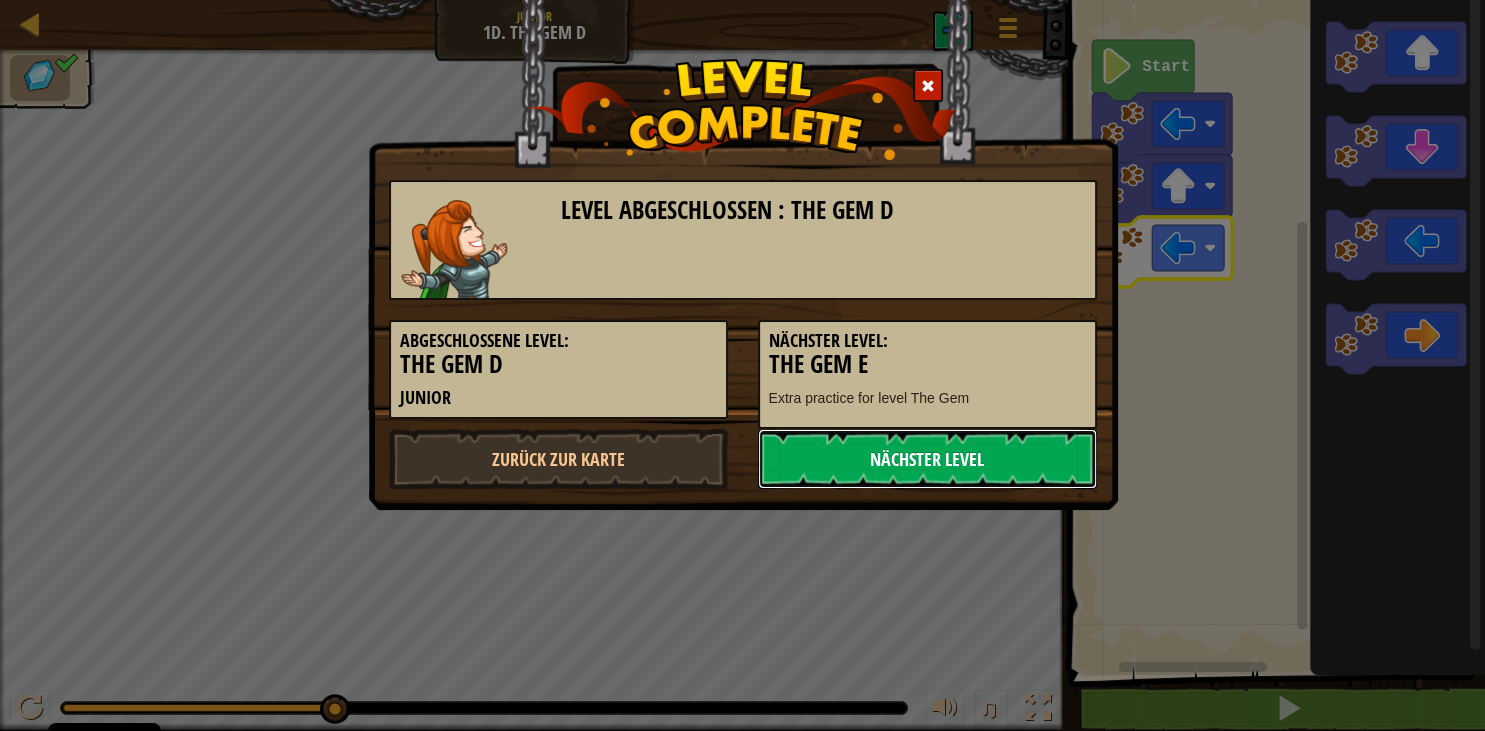 click on "Nächster Level" at bounding box center [927, 459] 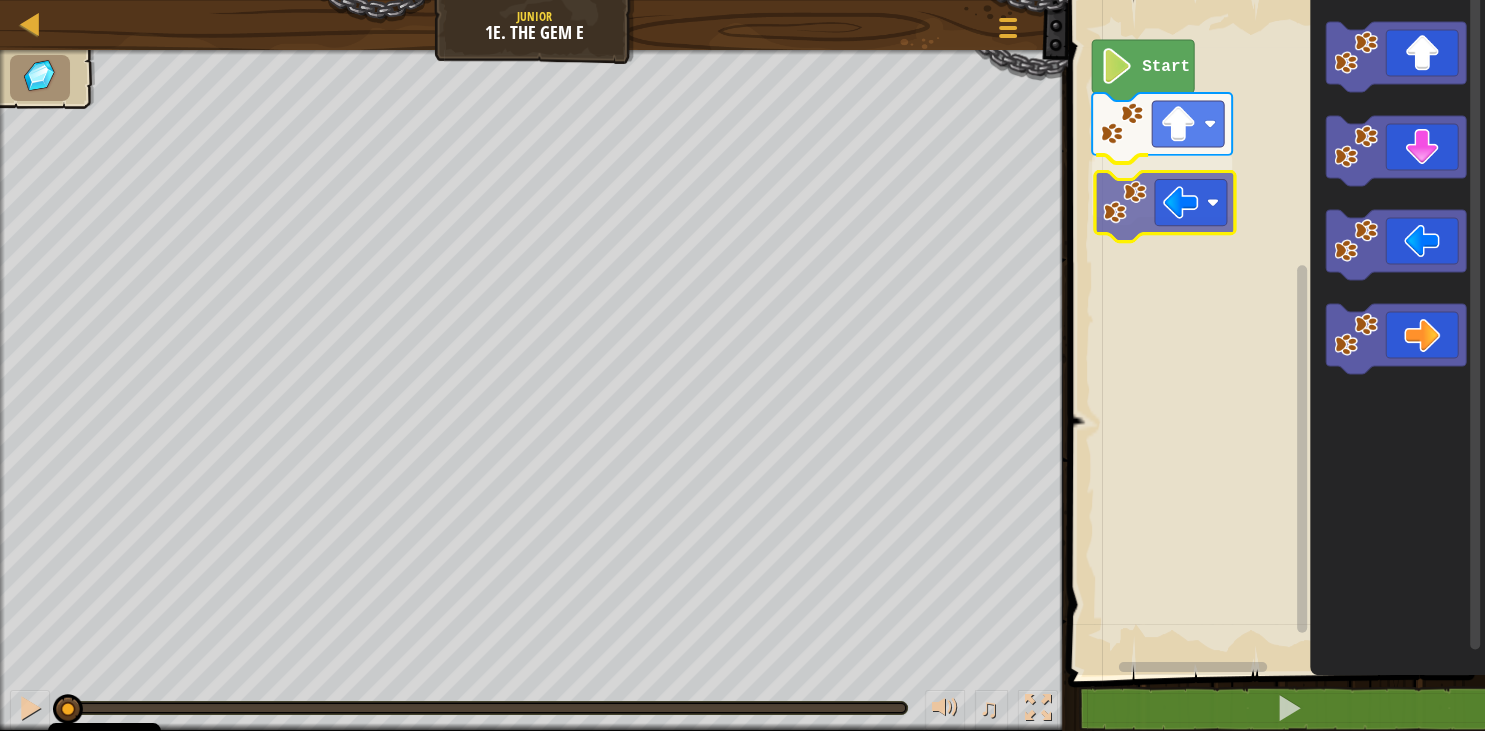click on "Start" at bounding box center (1273, 332) 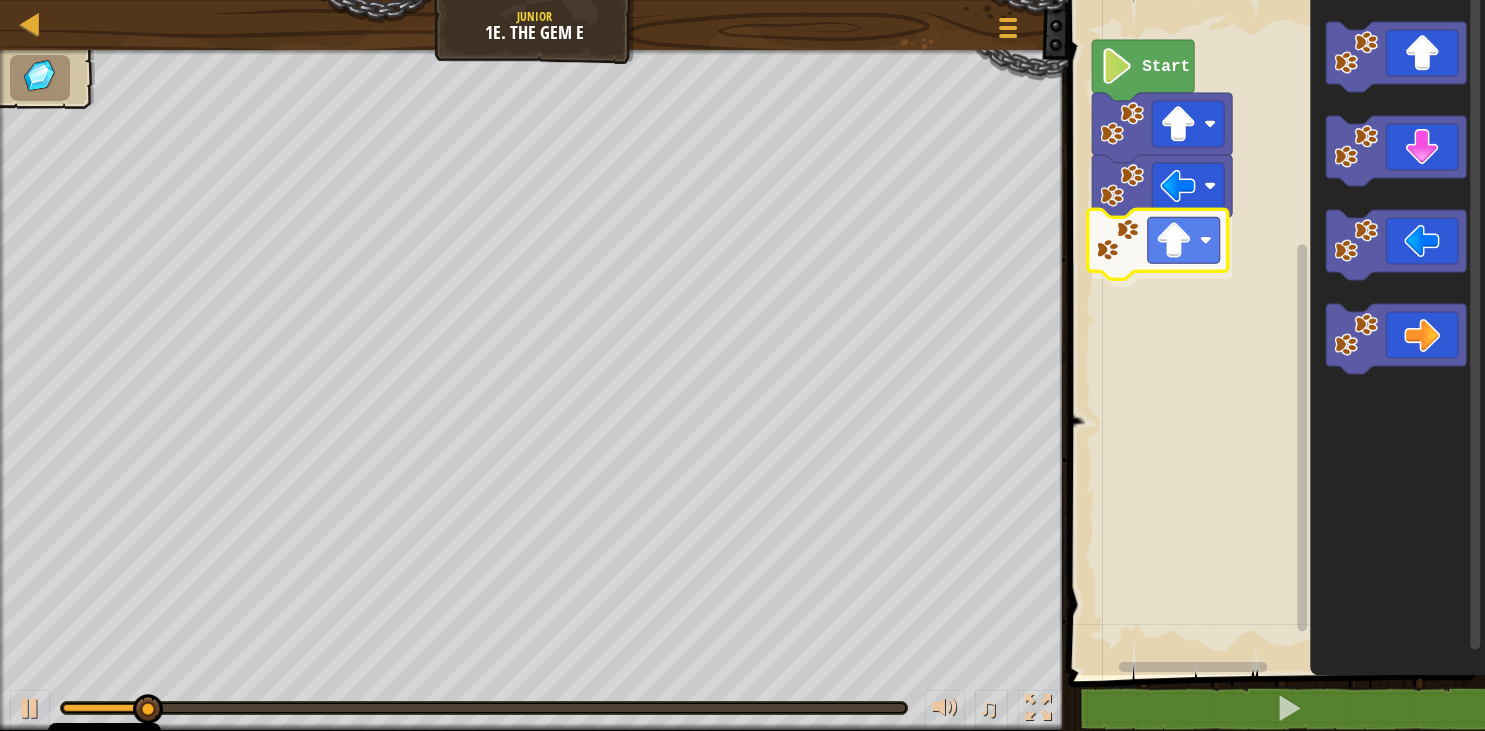 click on "Start" at bounding box center (1273, 332) 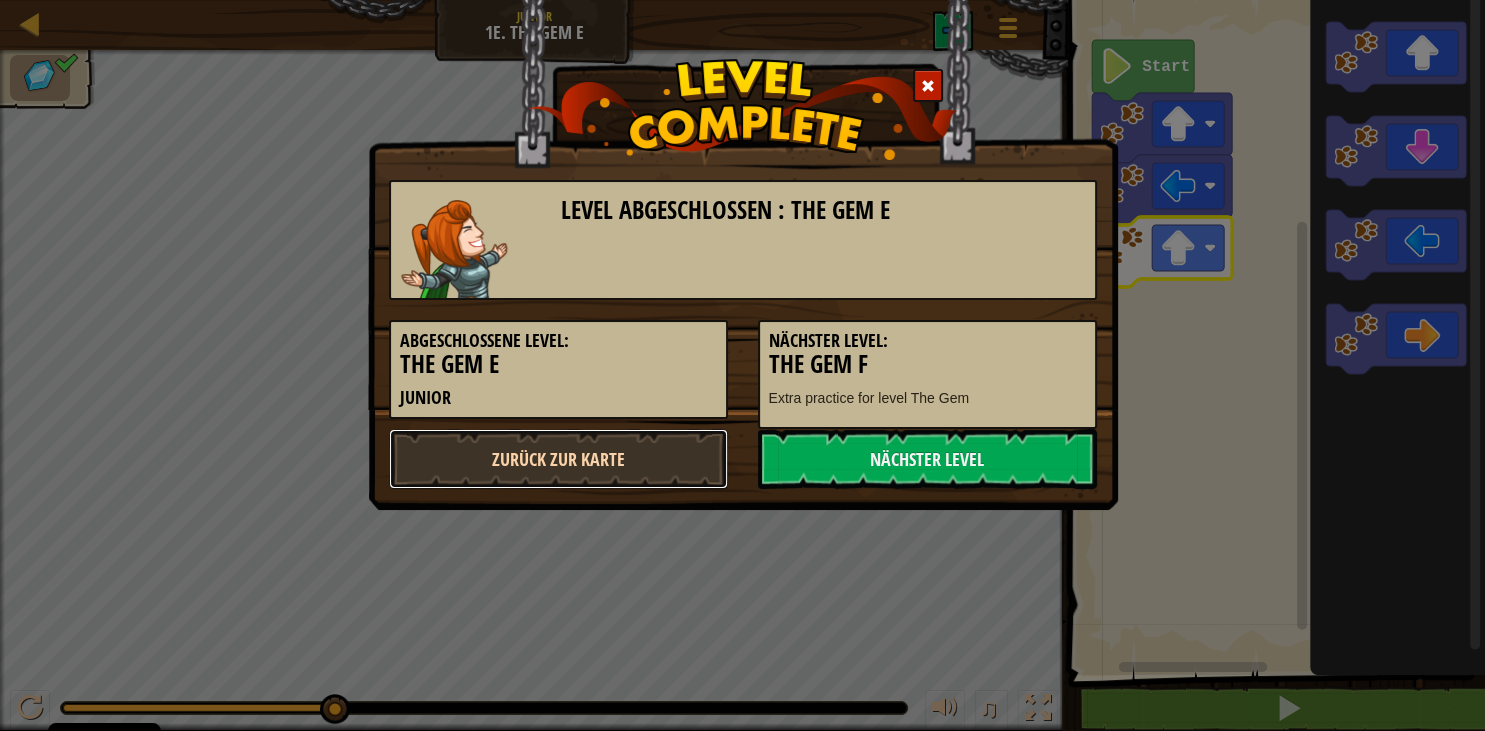 click on "Zurück zur Karte" at bounding box center (558, 459) 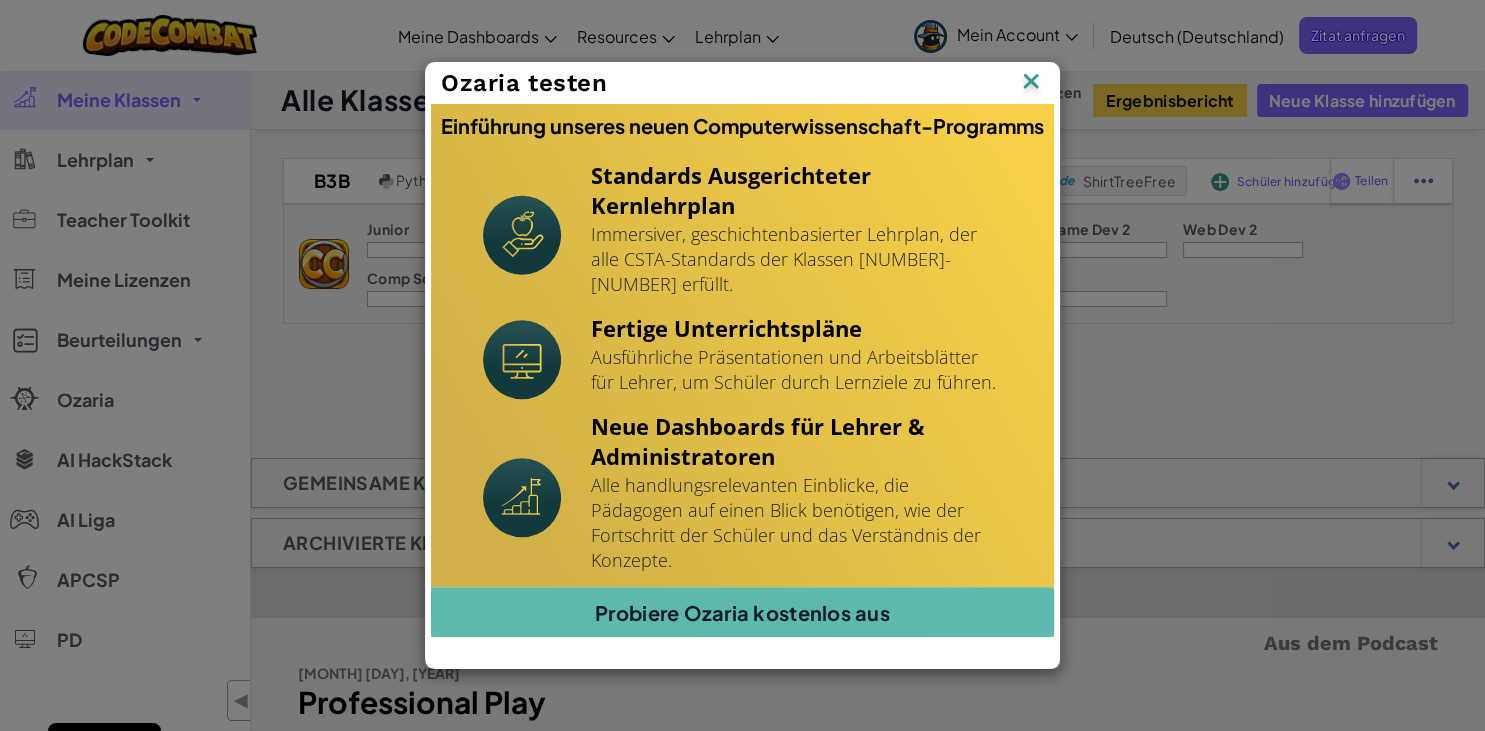 click at bounding box center (0, 0) 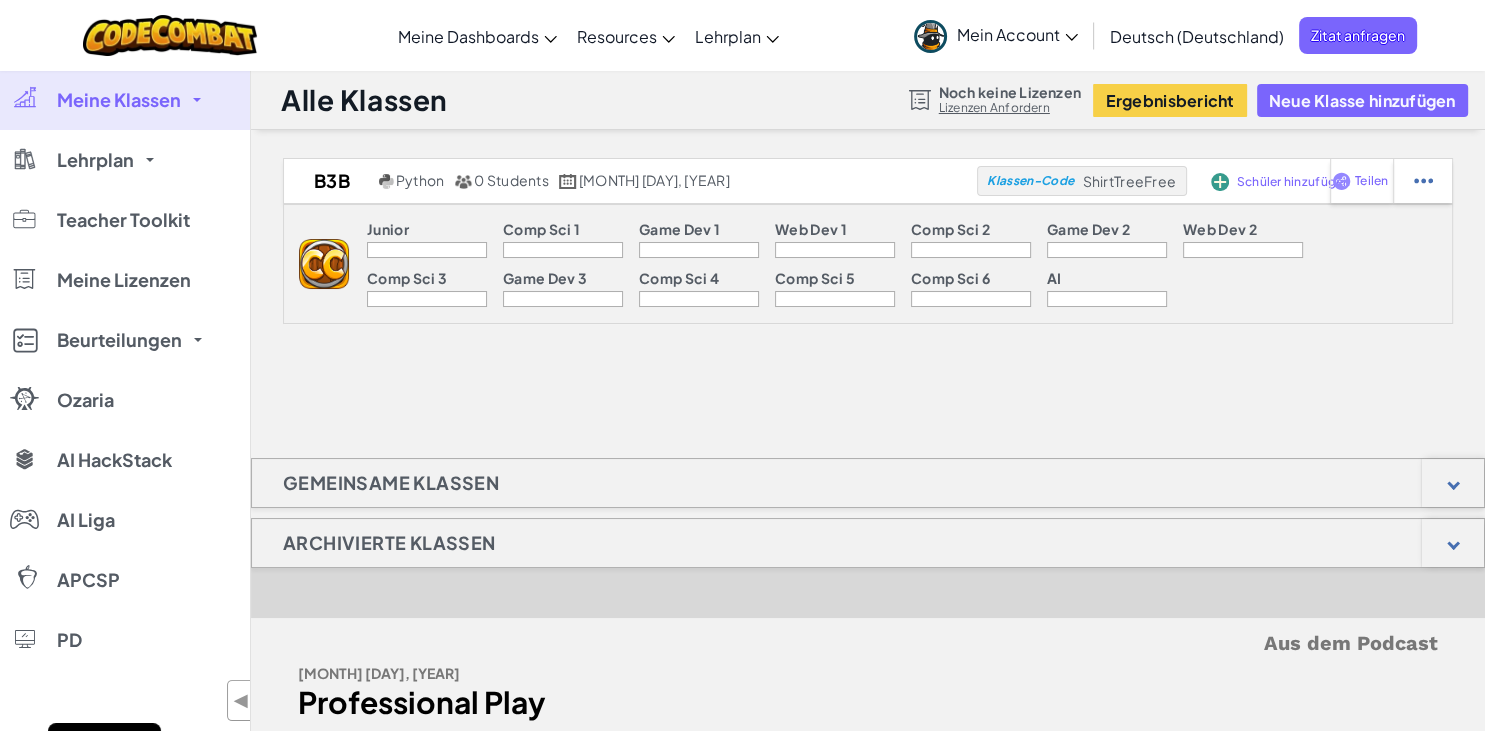 click on "Junior" at bounding box center [388, 229] 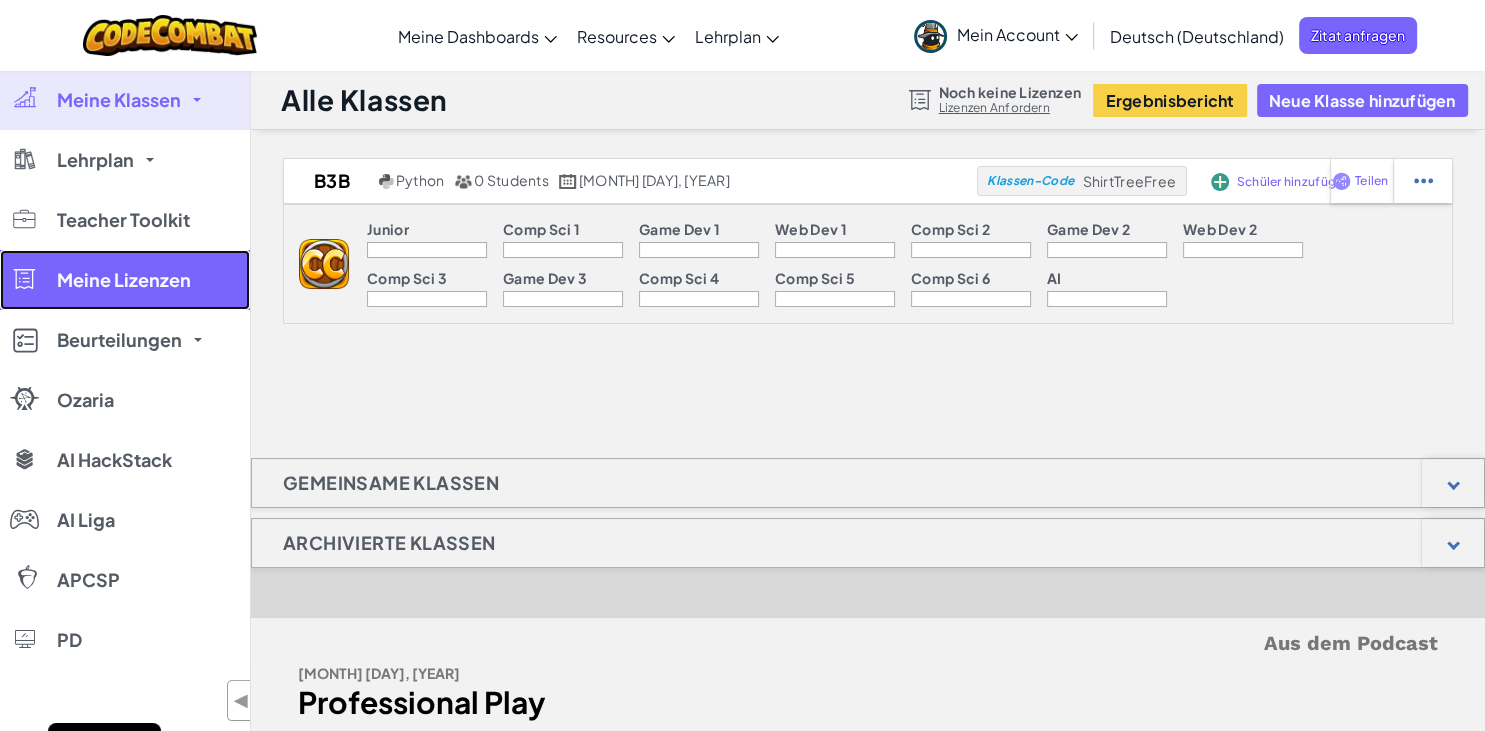click on "Meine Lizenzen" at bounding box center [124, 280] 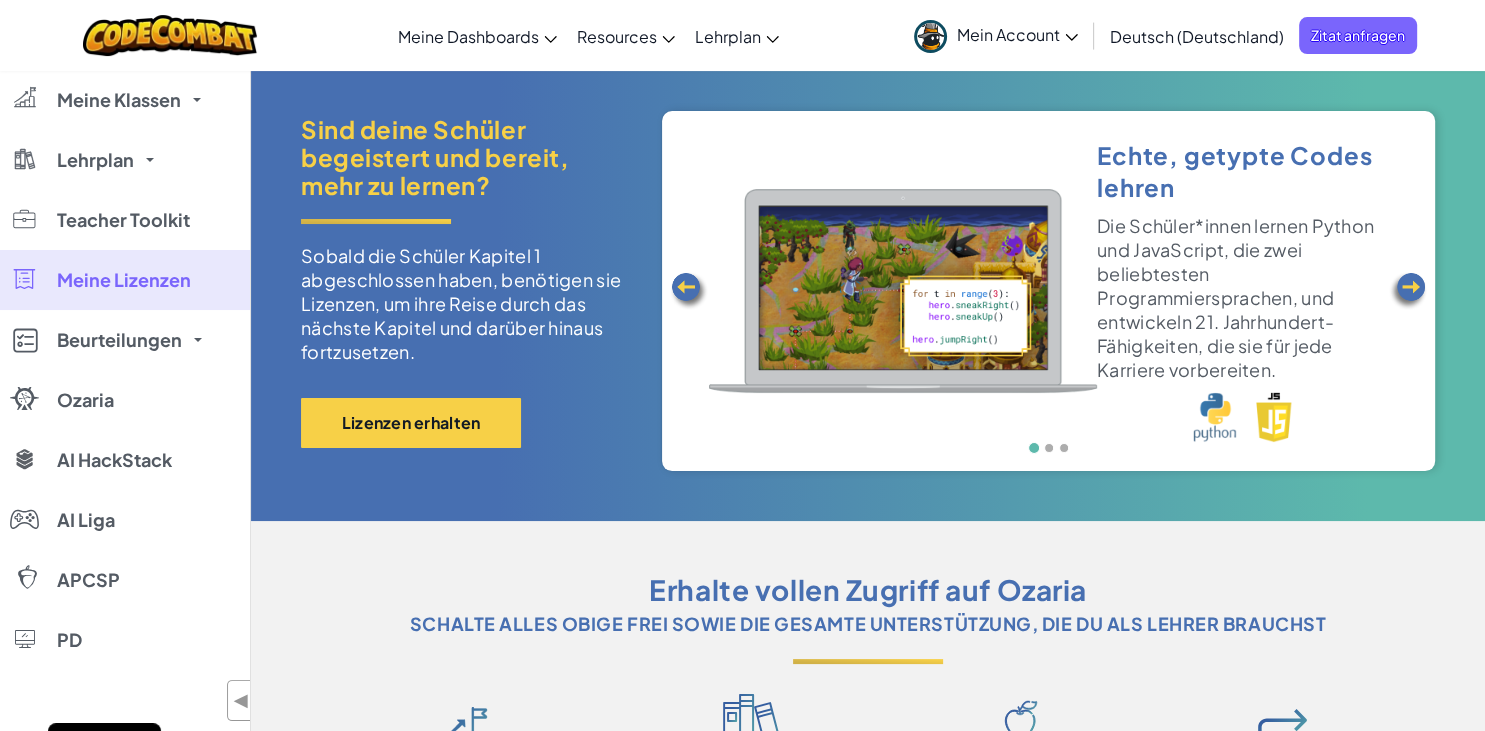 scroll, scrollTop: 54, scrollLeft: 0, axis: vertical 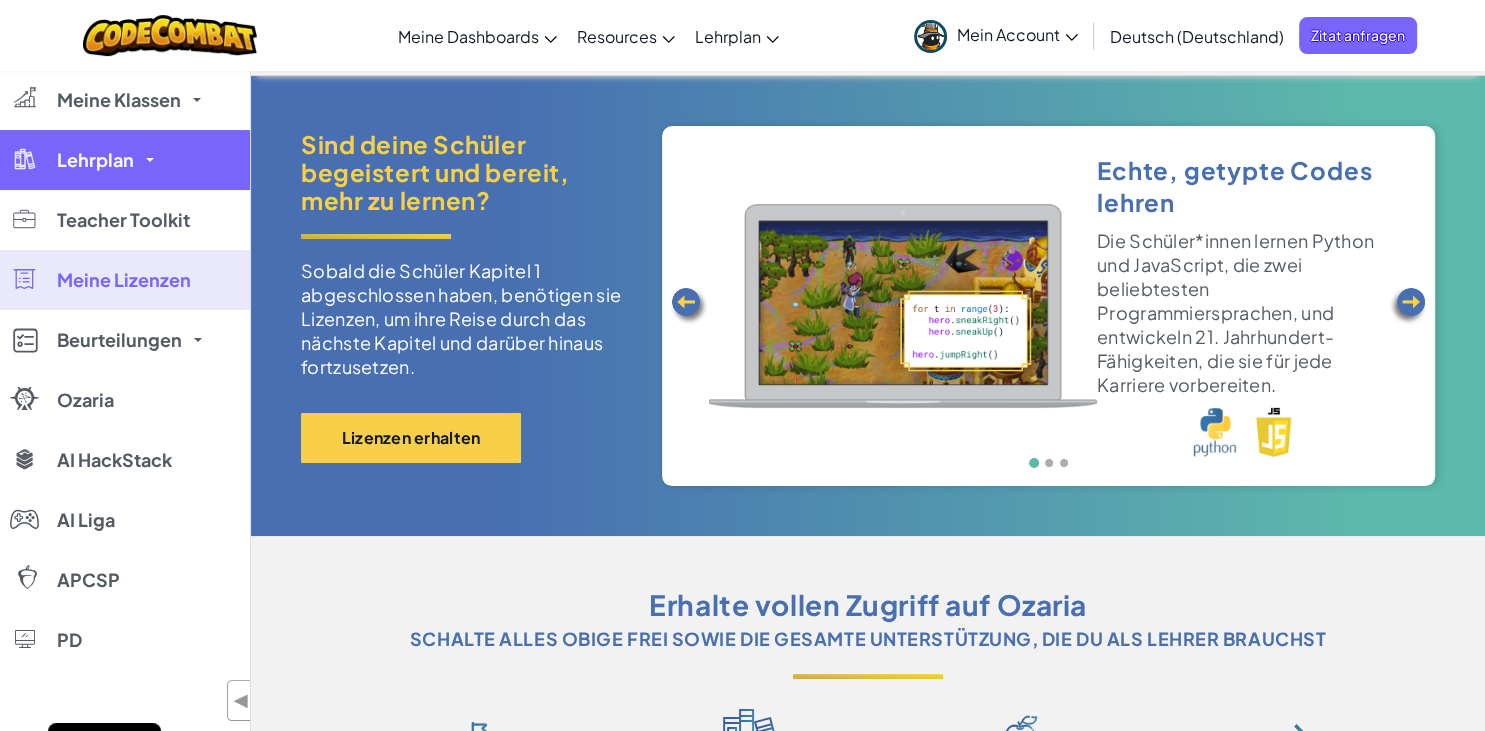 click on "Lehrplan" at bounding box center [95, 160] 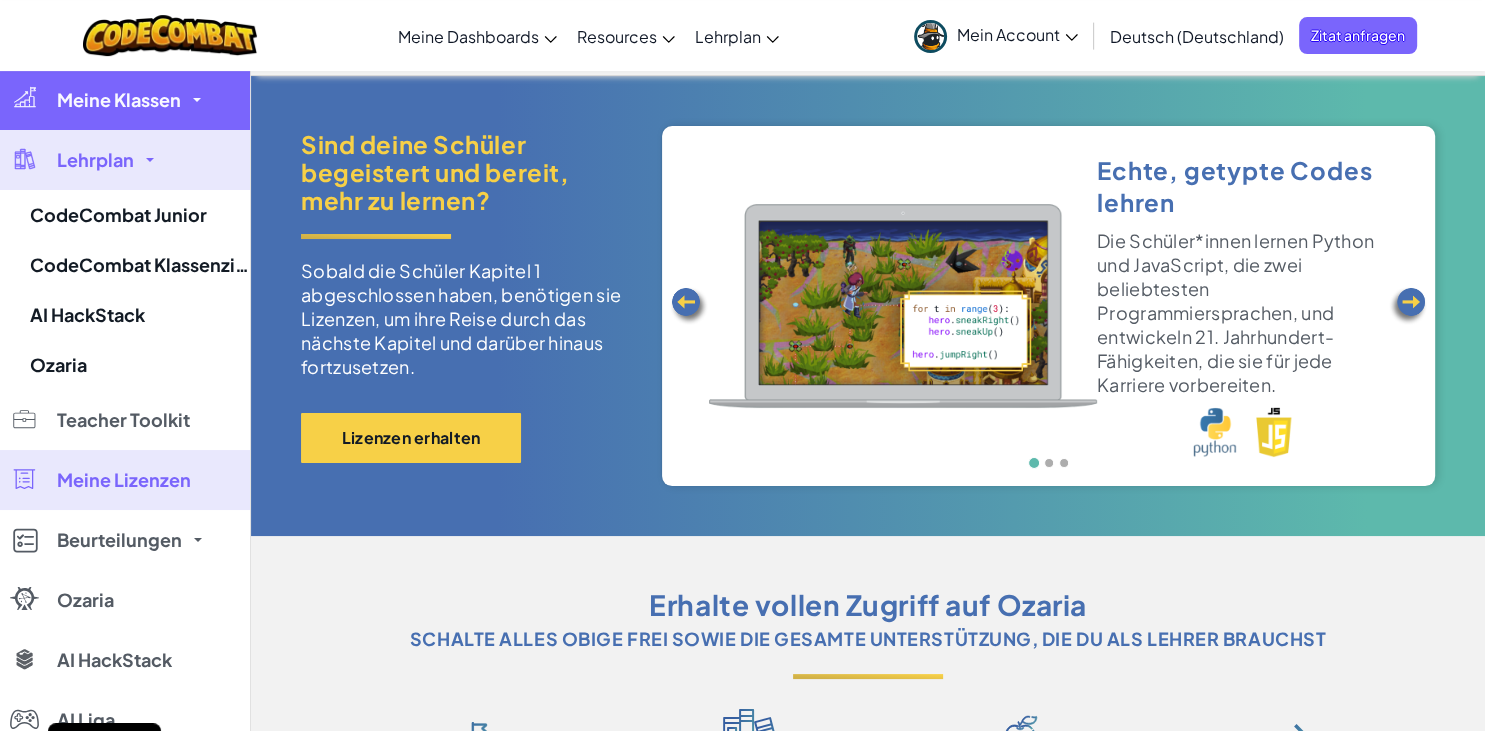 click on "Meine Klassen" at bounding box center [125, 100] 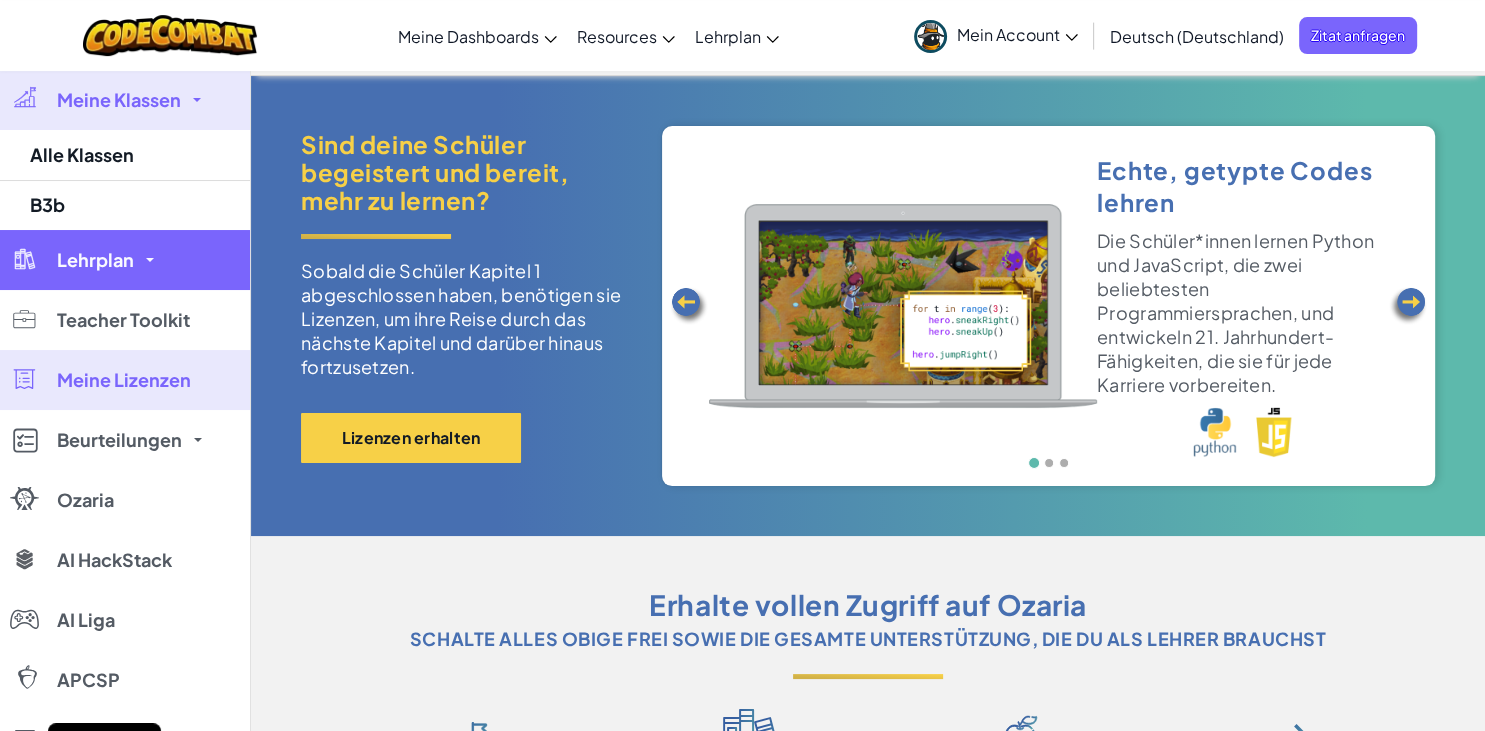 click on "Lehrplan" at bounding box center [125, 260] 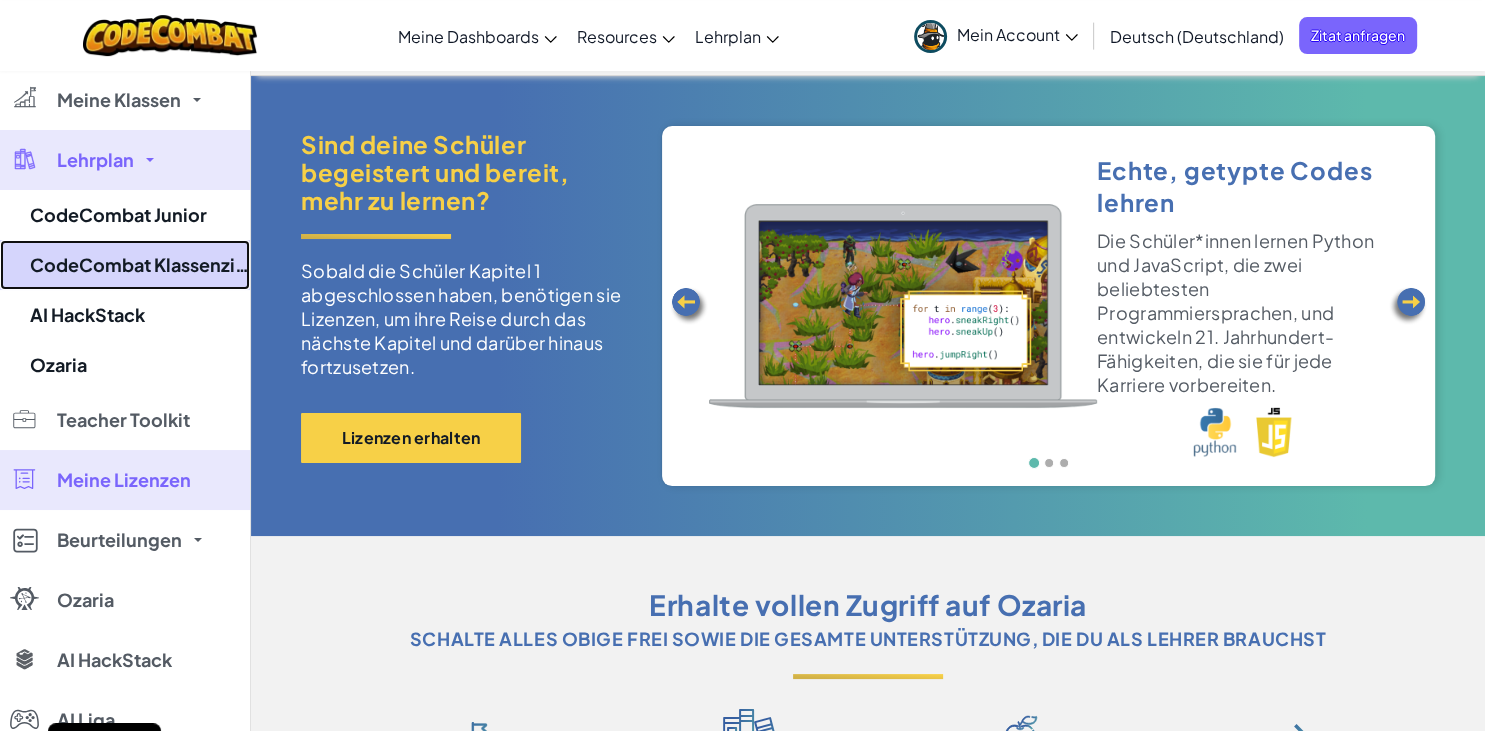 click on "CodeCombat Klassenzimmer" at bounding box center [125, 265] 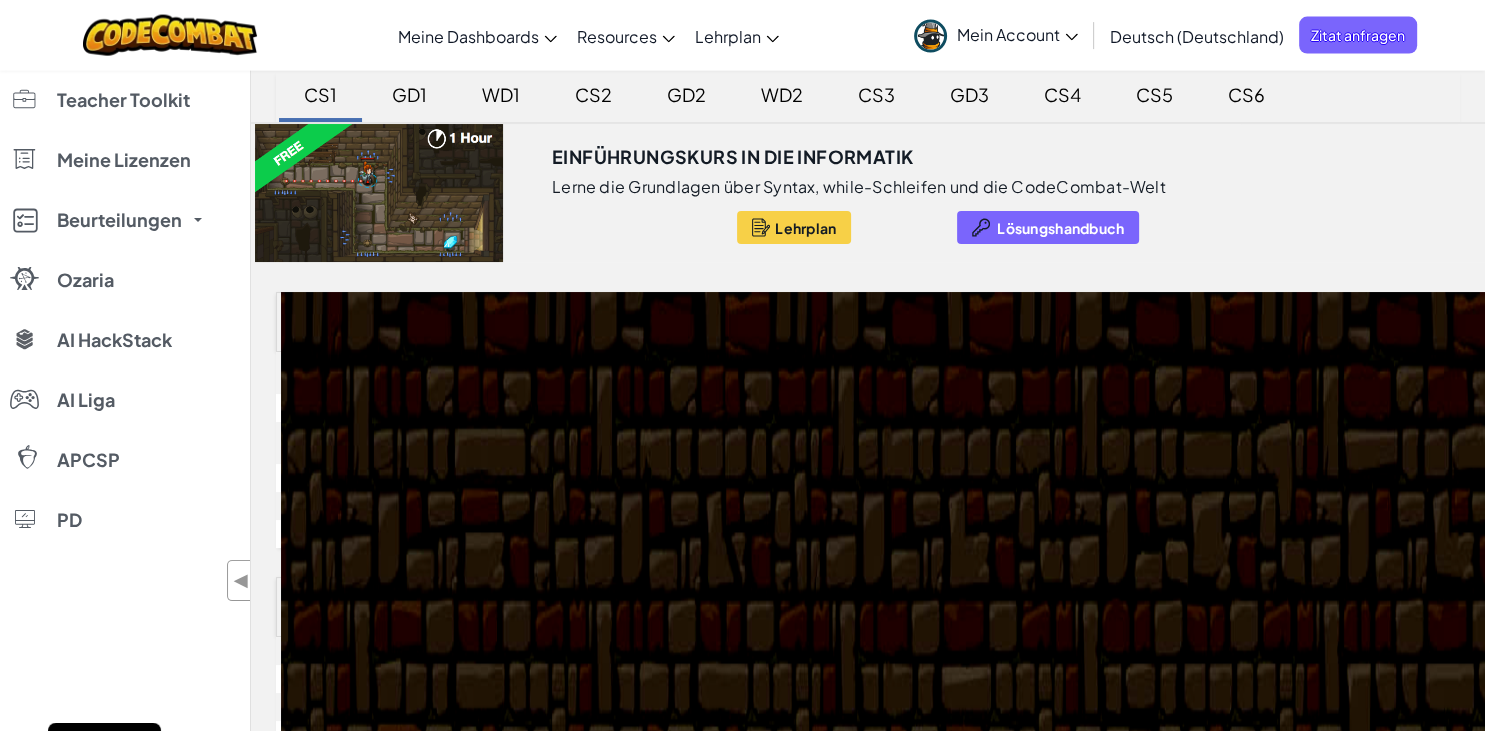 scroll, scrollTop: 111, scrollLeft: 0, axis: vertical 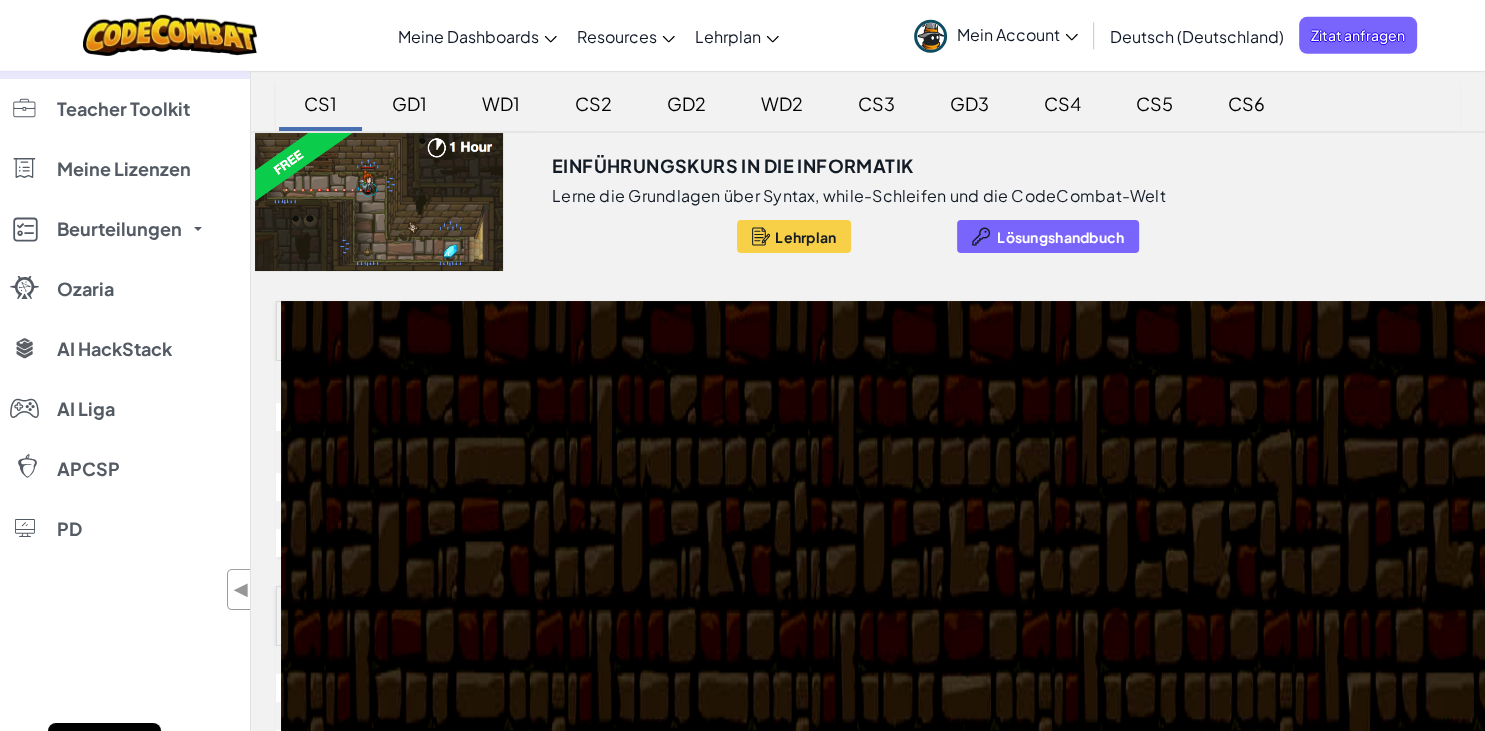 click on "GD1" at bounding box center (409, 103) 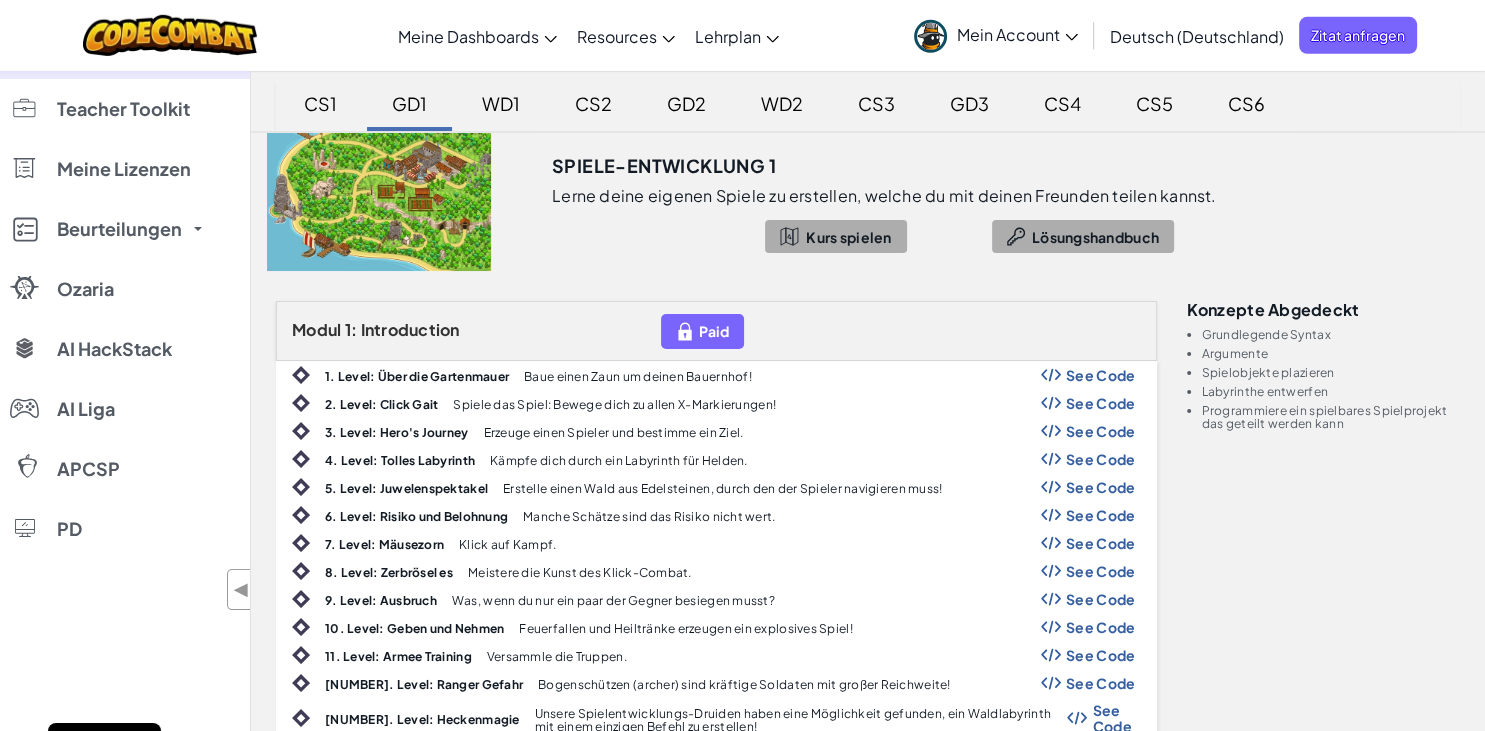 click on "1. Level: Über die Gartenmauer" at bounding box center (417, 376) 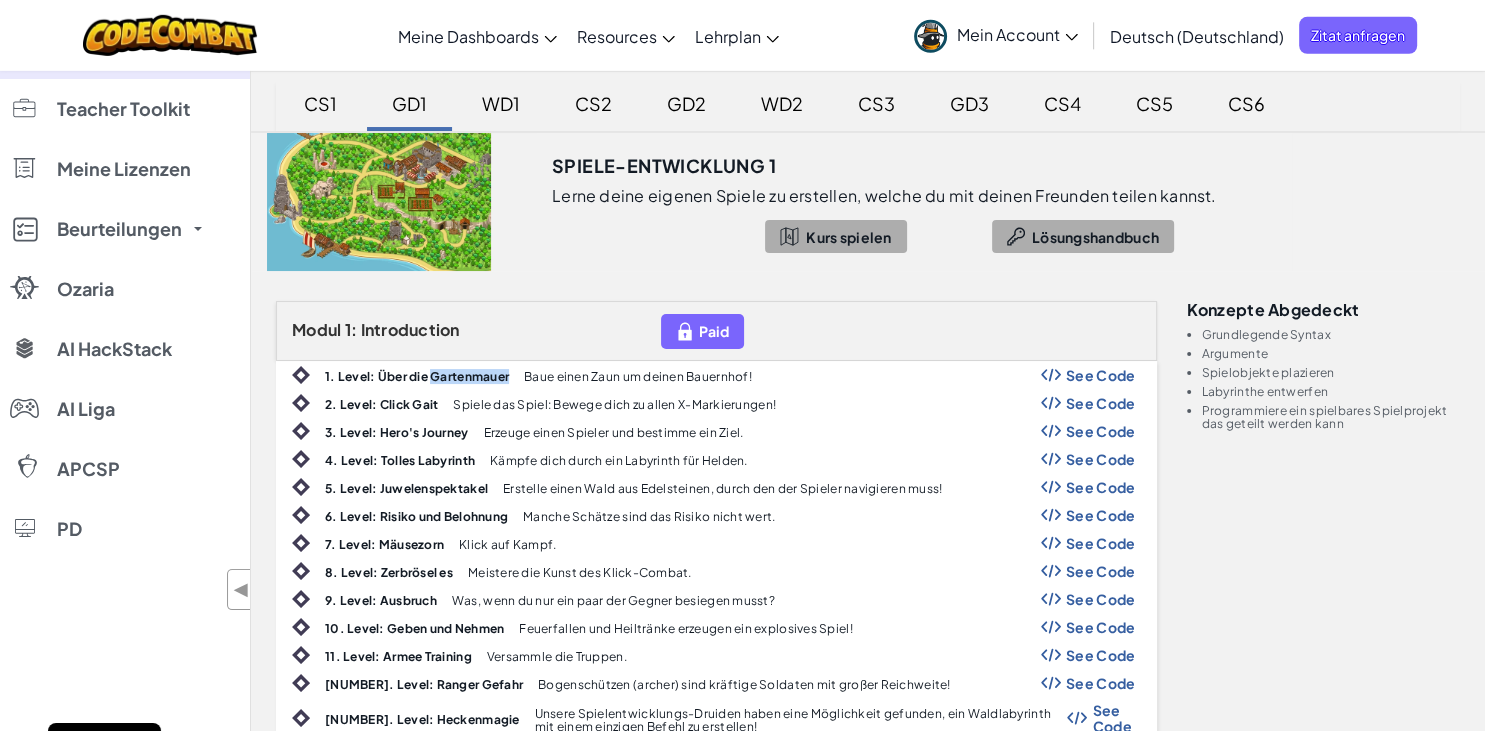 click on "1. Level: Über die Gartenmauer
Baue einen Zaun um deinen Bauernhof!
See Code" at bounding box center (716, 375) 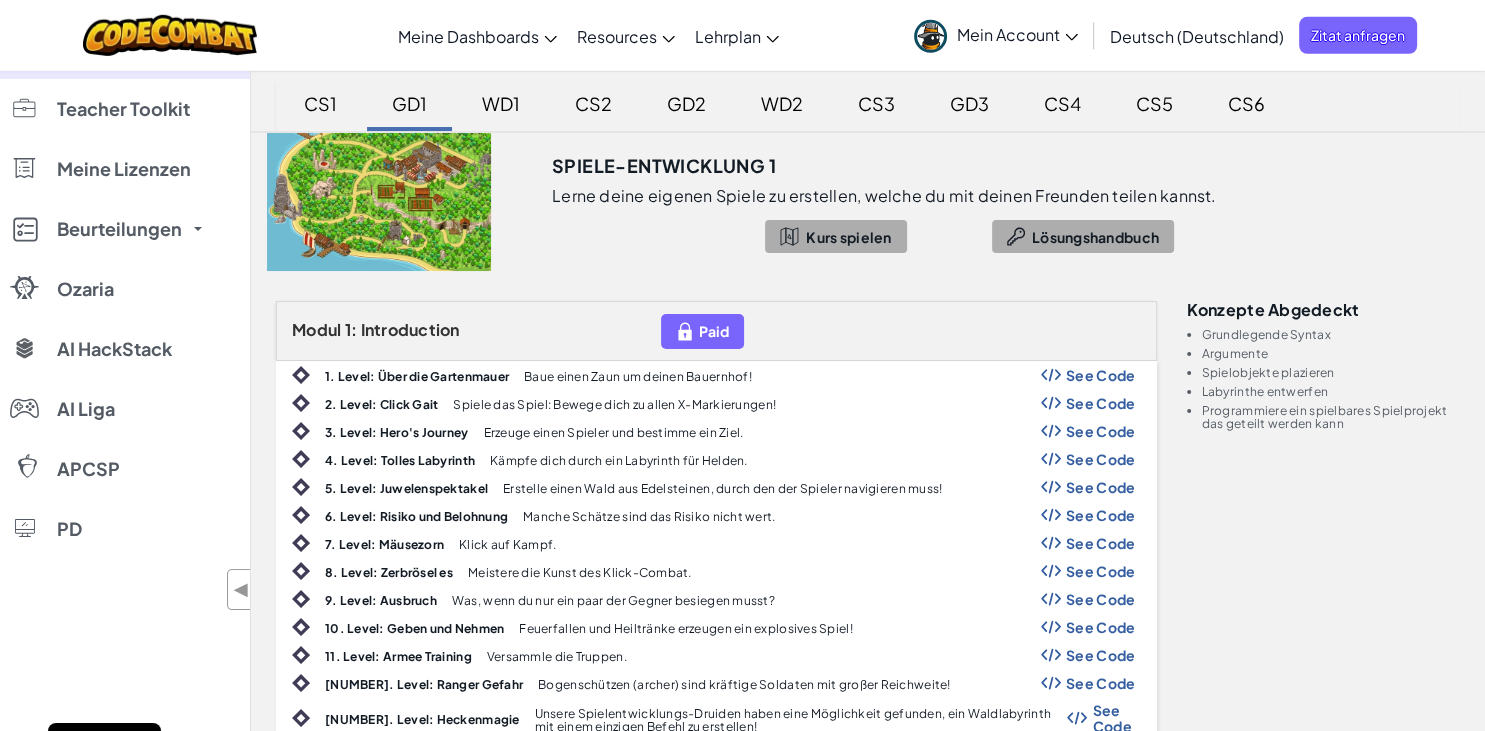 click on "See Code" at bounding box center [1101, 375] 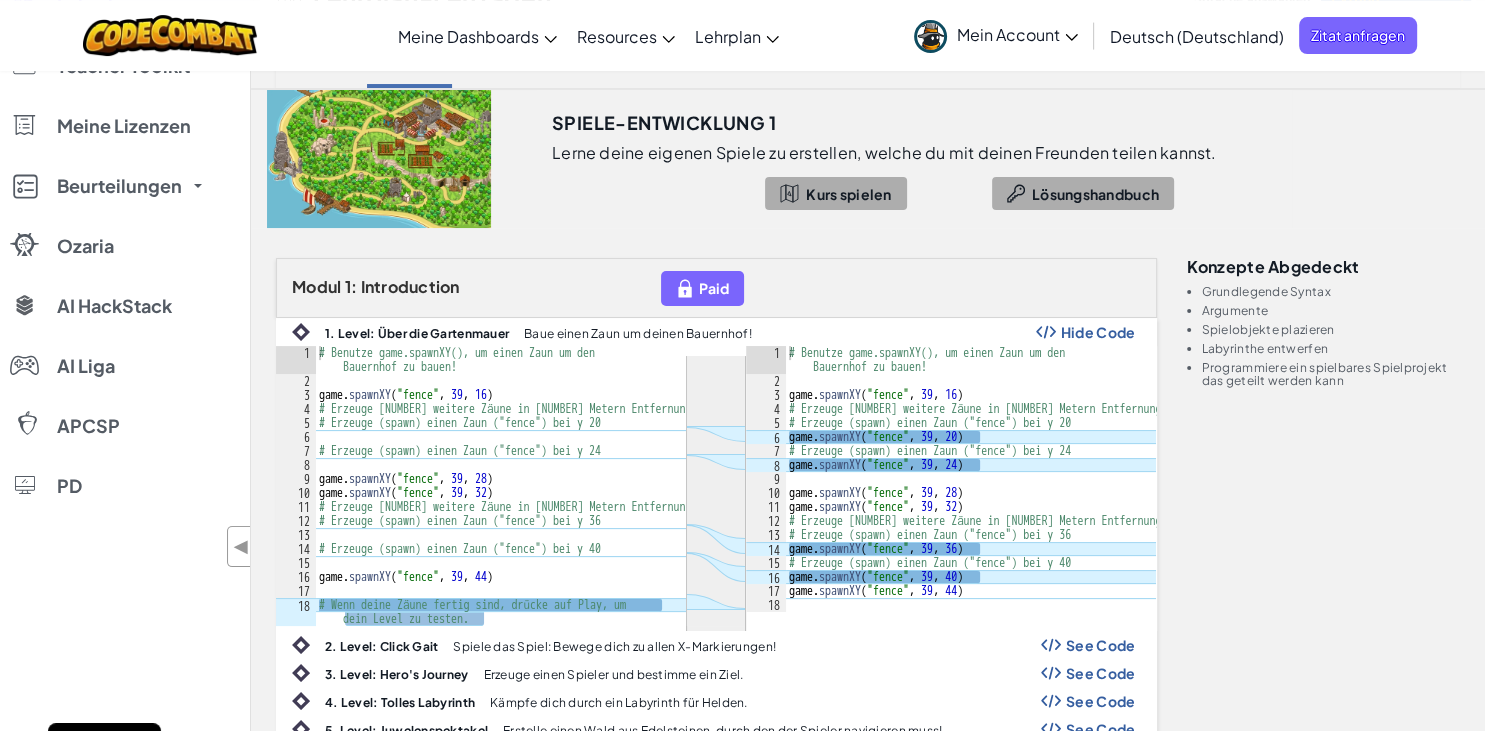 scroll, scrollTop: 124, scrollLeft: 0, axis: vertical 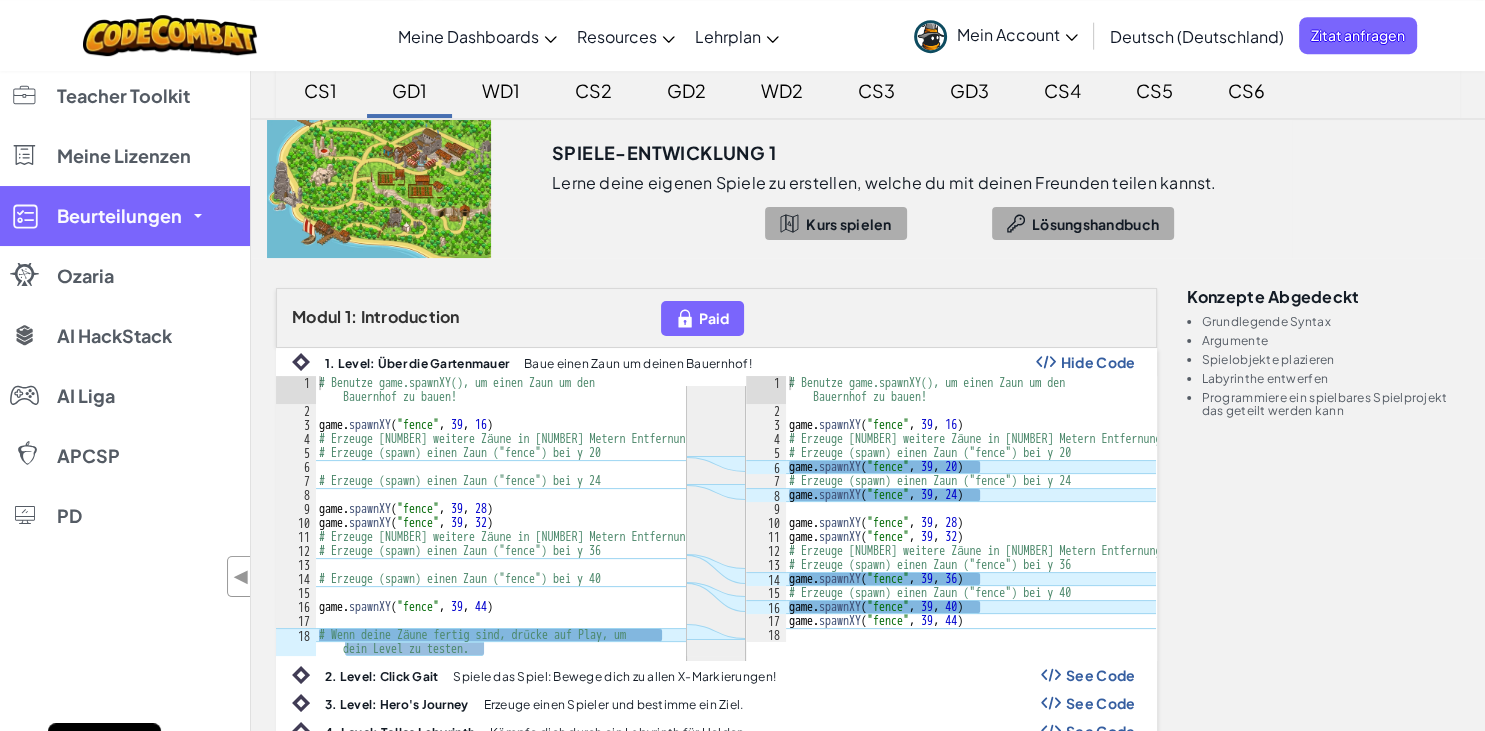 click on "Beurteilungen" at bounding box center [125, 216] 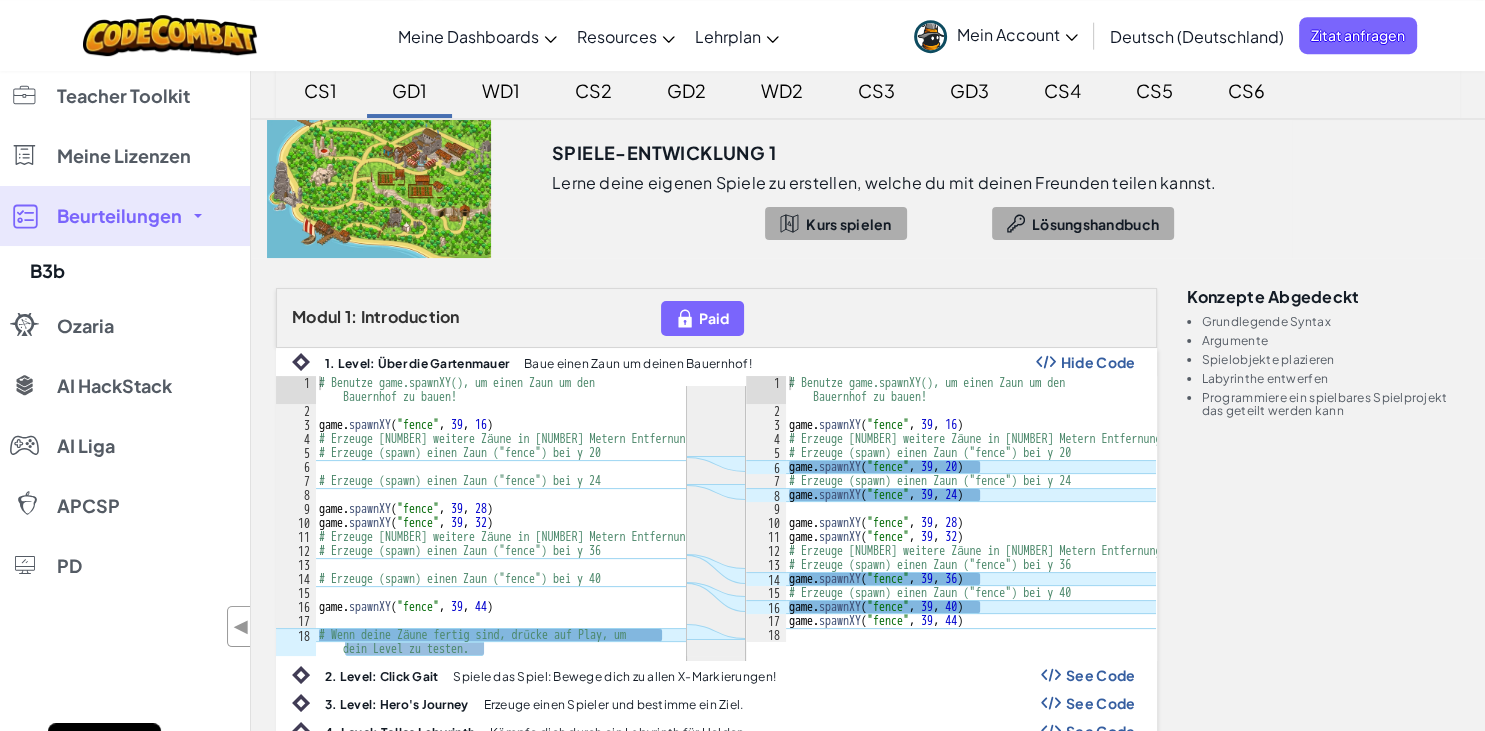 click on "Beurteilungen" at bounding box center [125, 216] 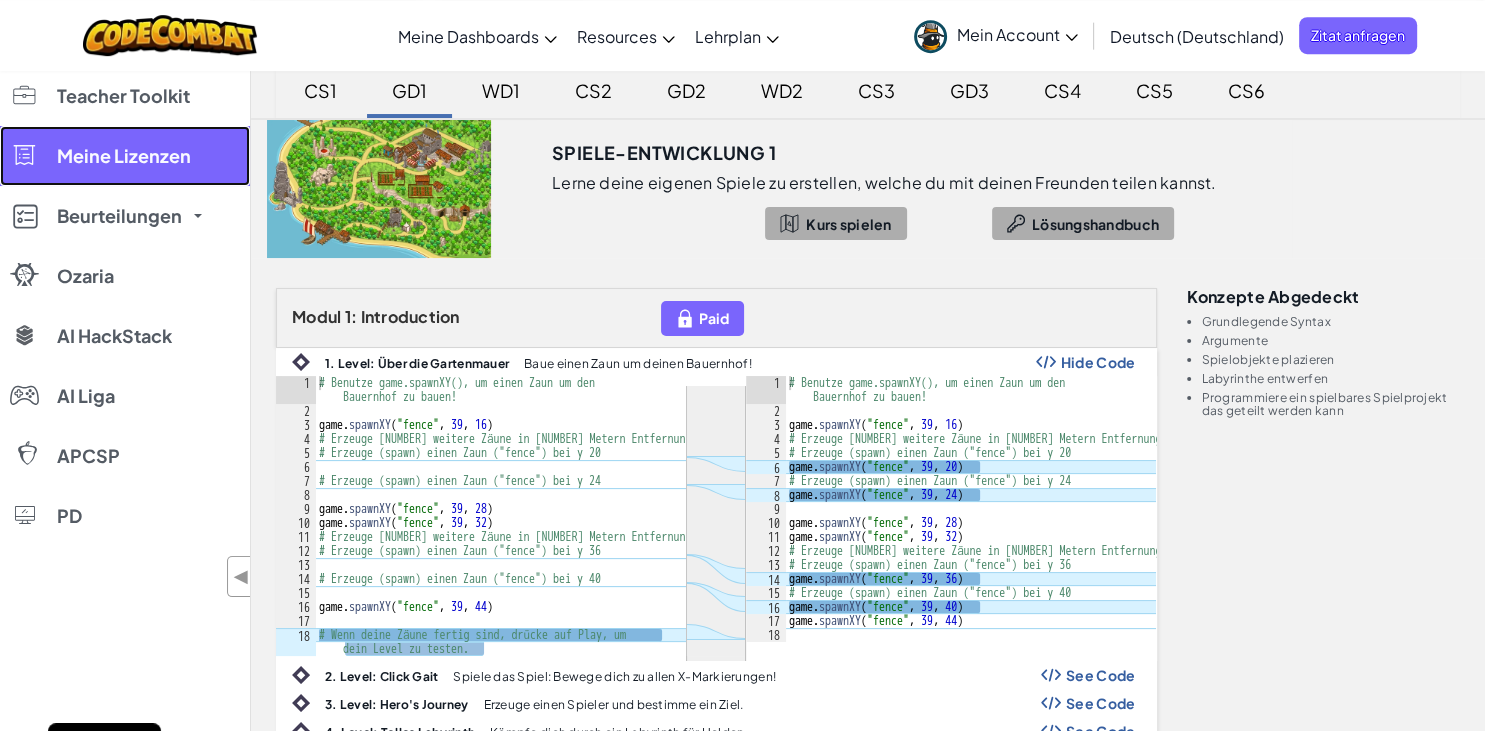 click on "Meine Lizenzen" at bounding box center (124, 156) 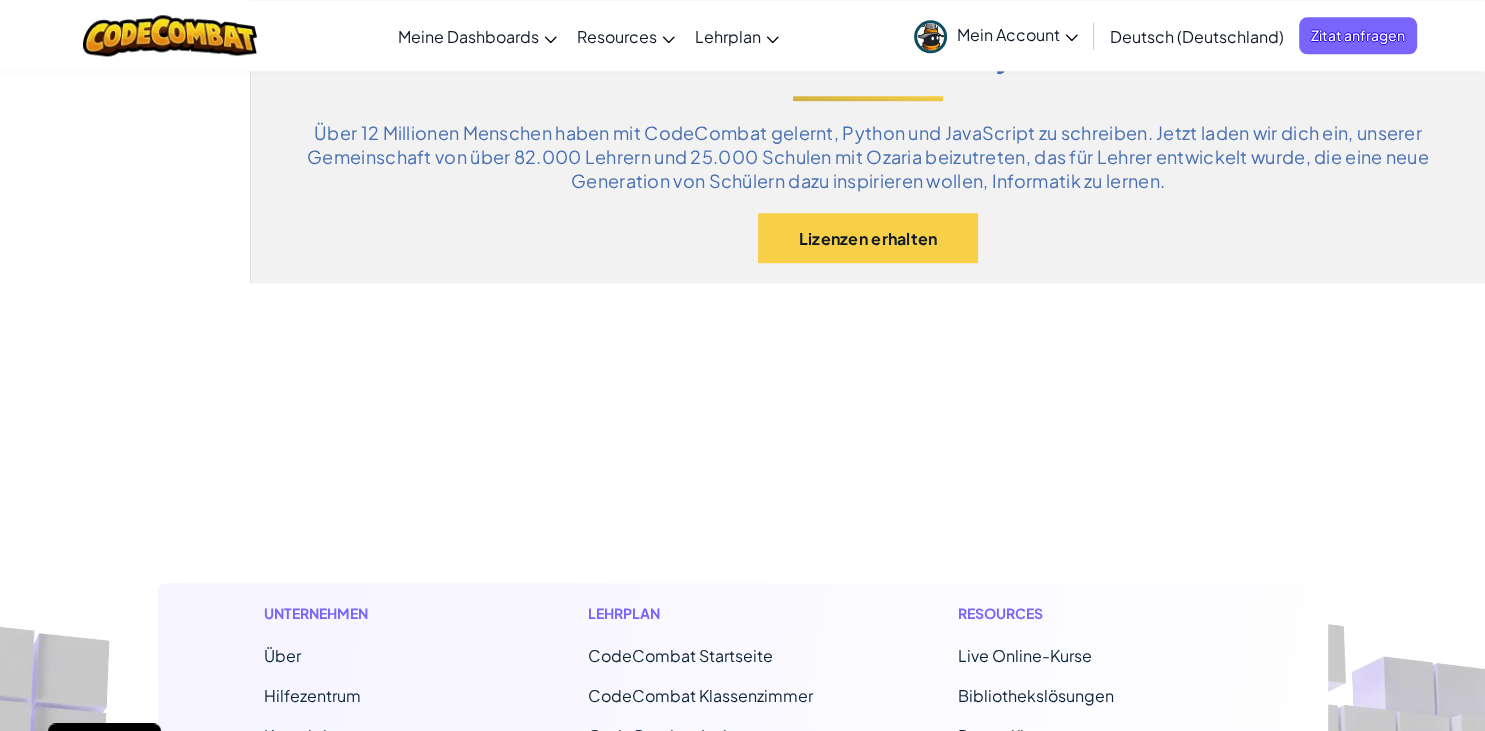 scroll, scrollTop: 1335, scrollLeft: 0, axis: vertical 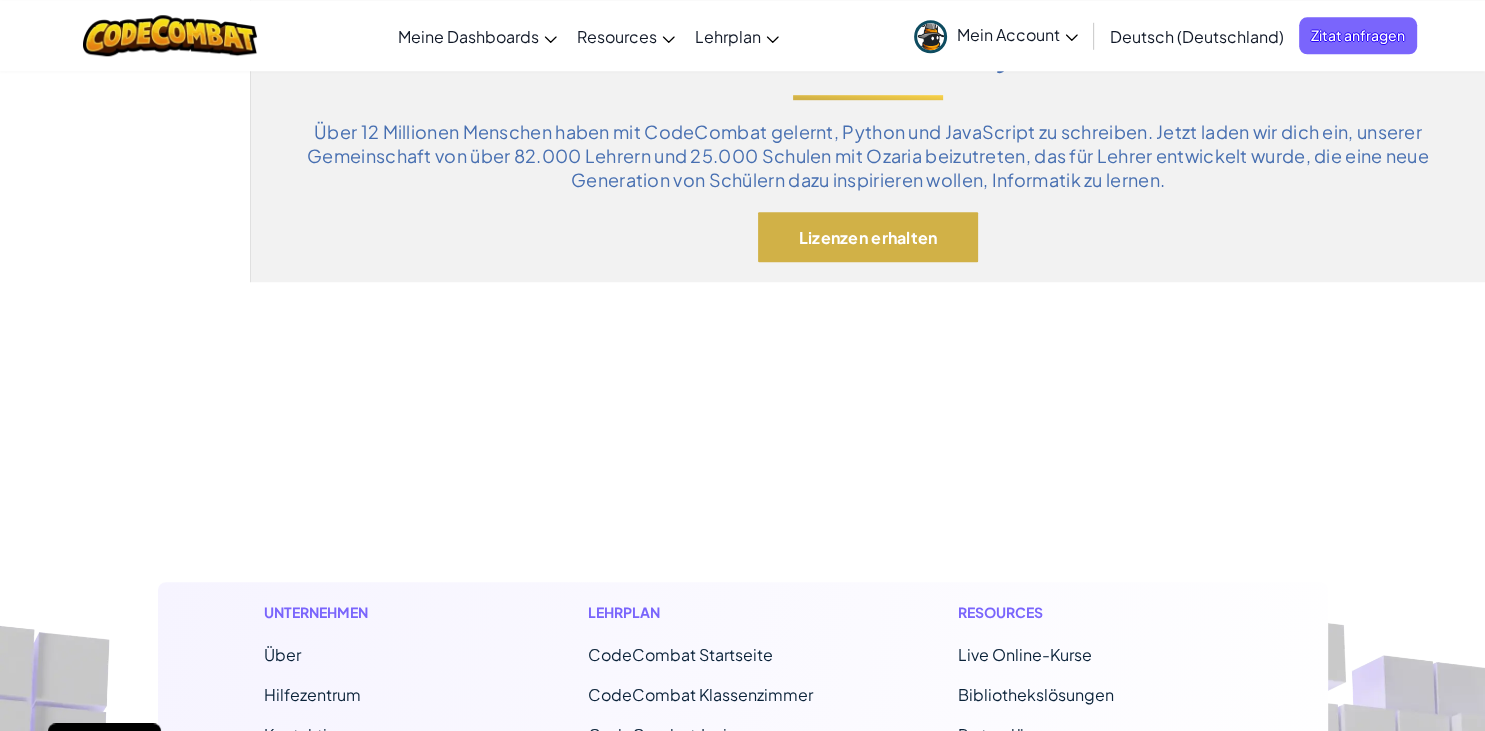 click on "Lizenzen erhalten" at bounding box center (868, 237) 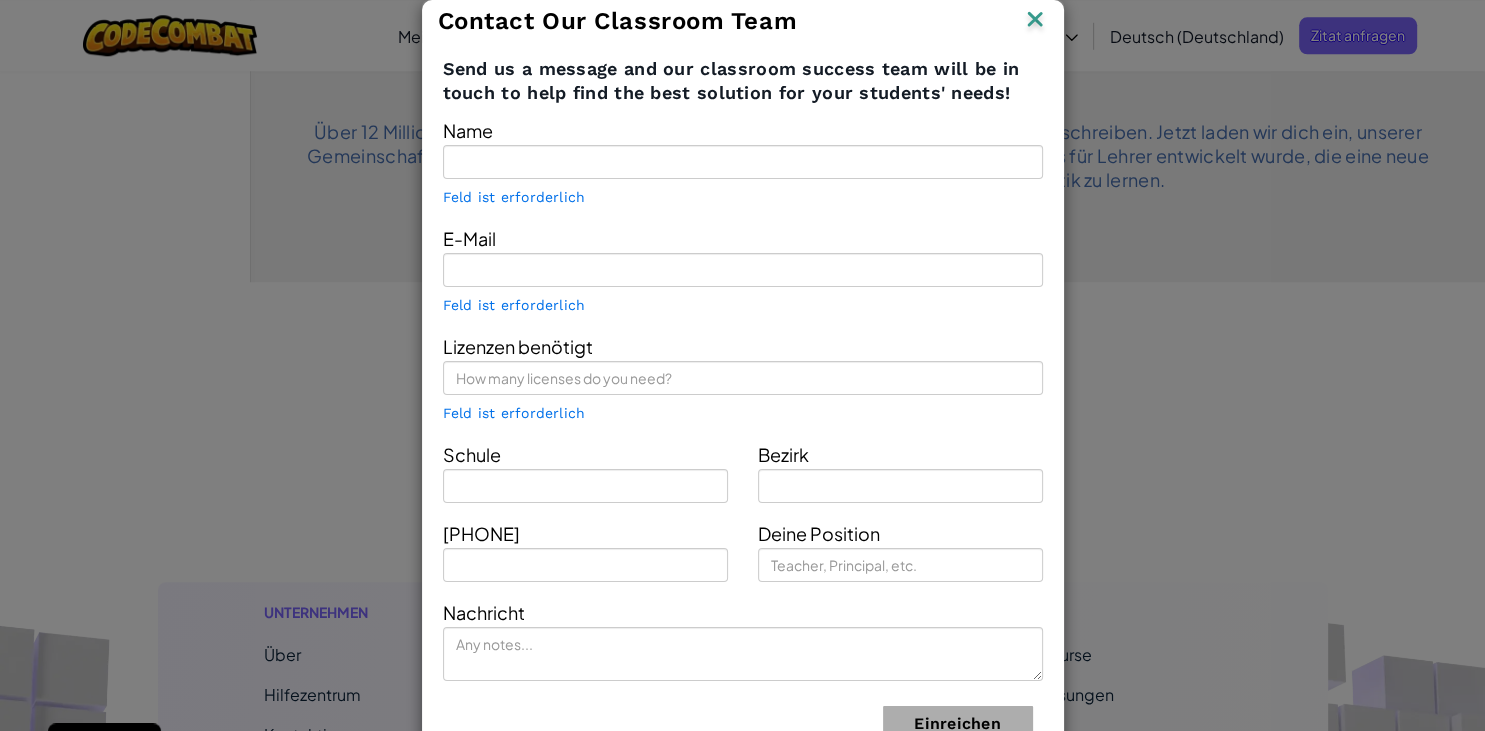 type on "[FIRST] [LAST]" 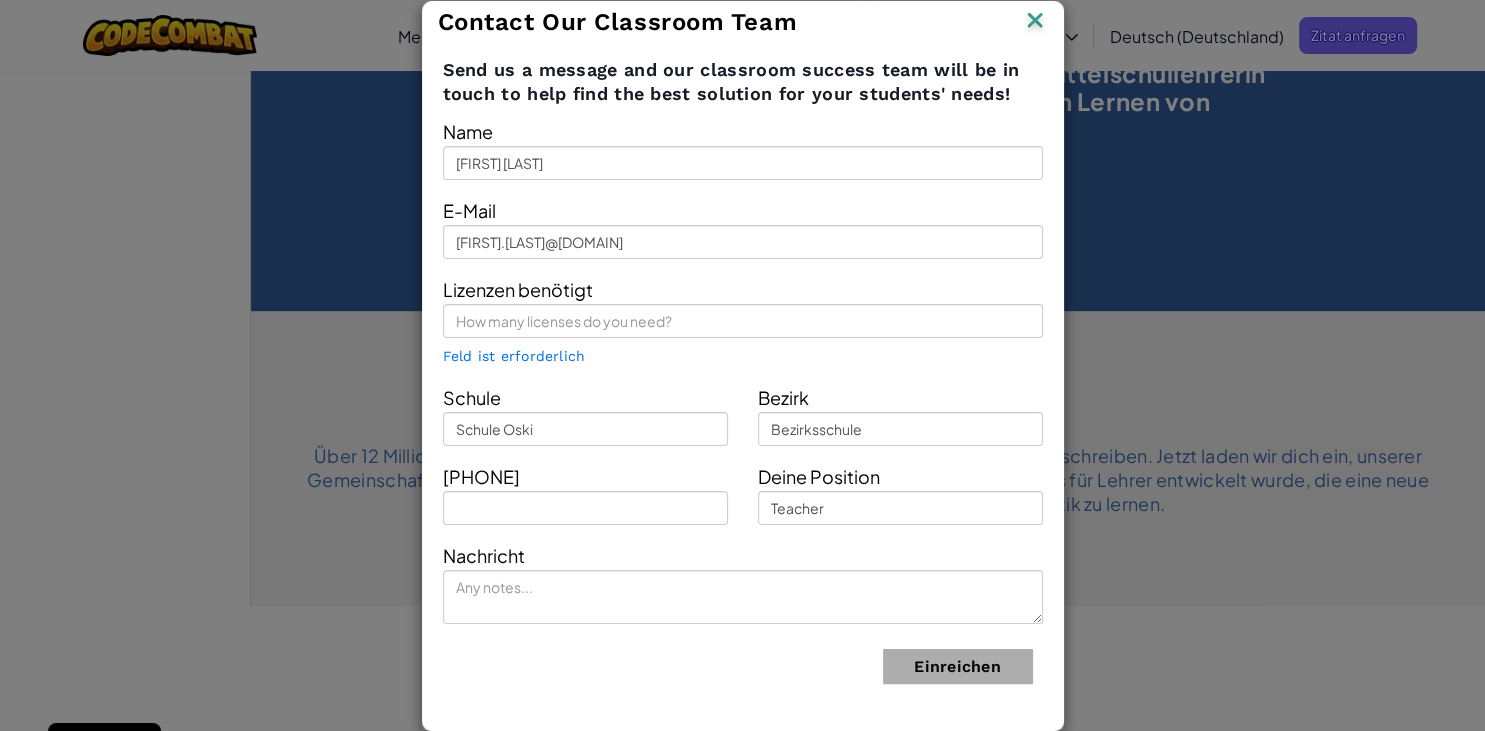 scroll, scrollTop: 1007, scrollLeft: 0, axis: vertical 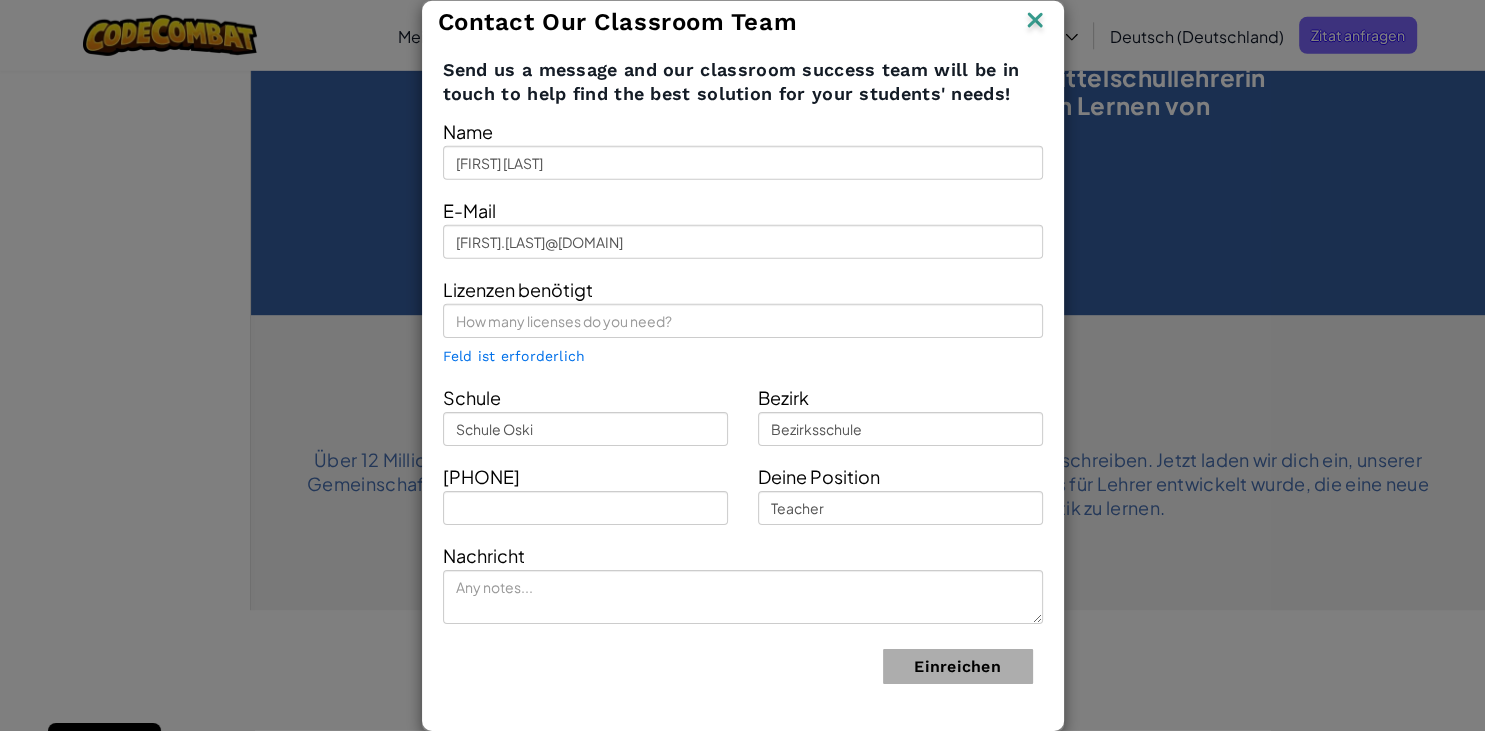 click at bounding box center (1035, 22) 